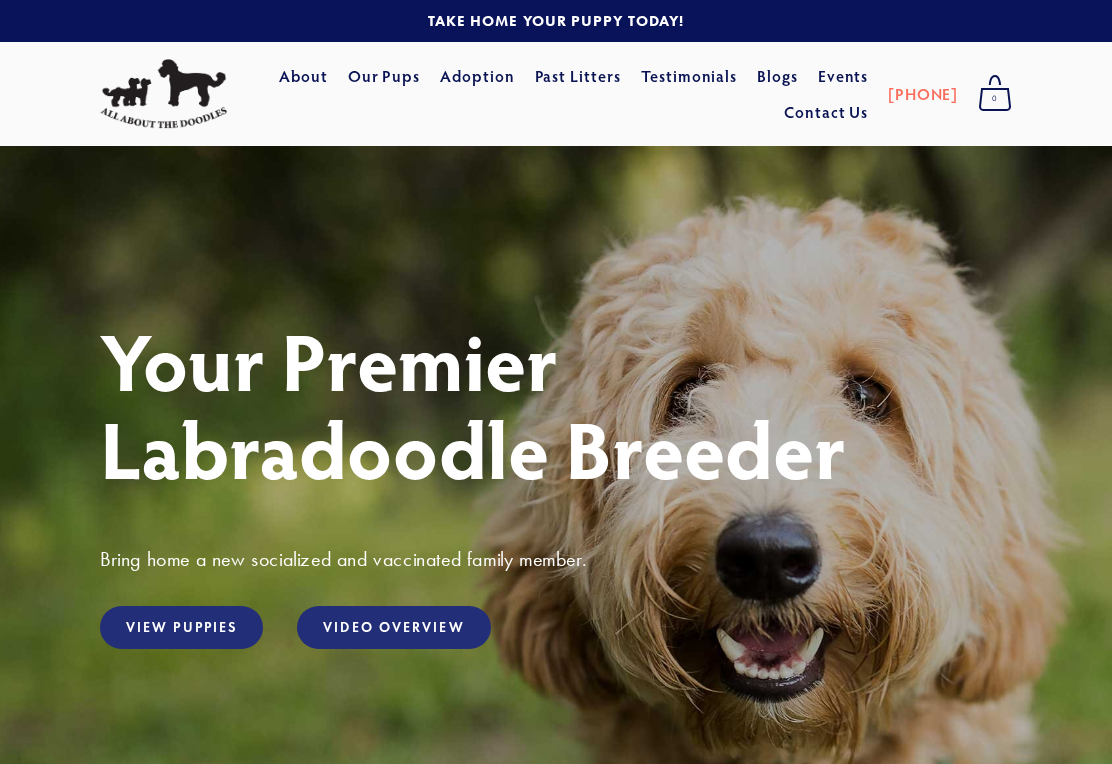 scroll, scrollTop: 0, scrollLeft: 0, axis: both 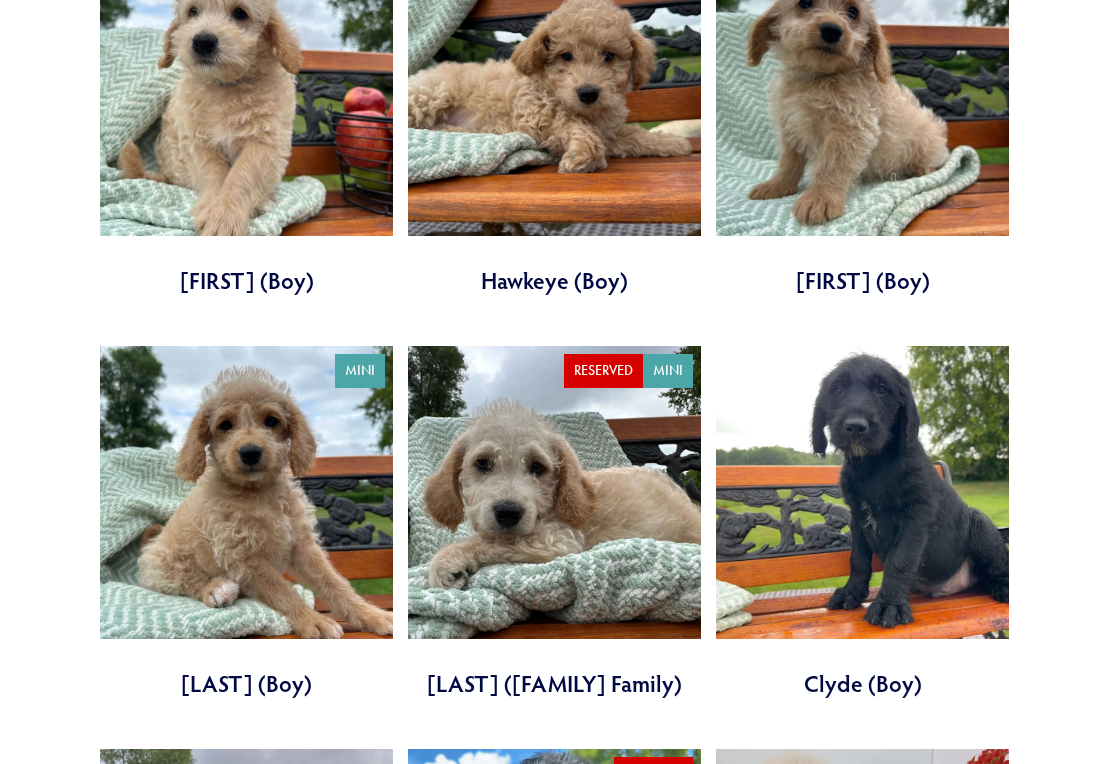 click at bounding box center (554, 522) 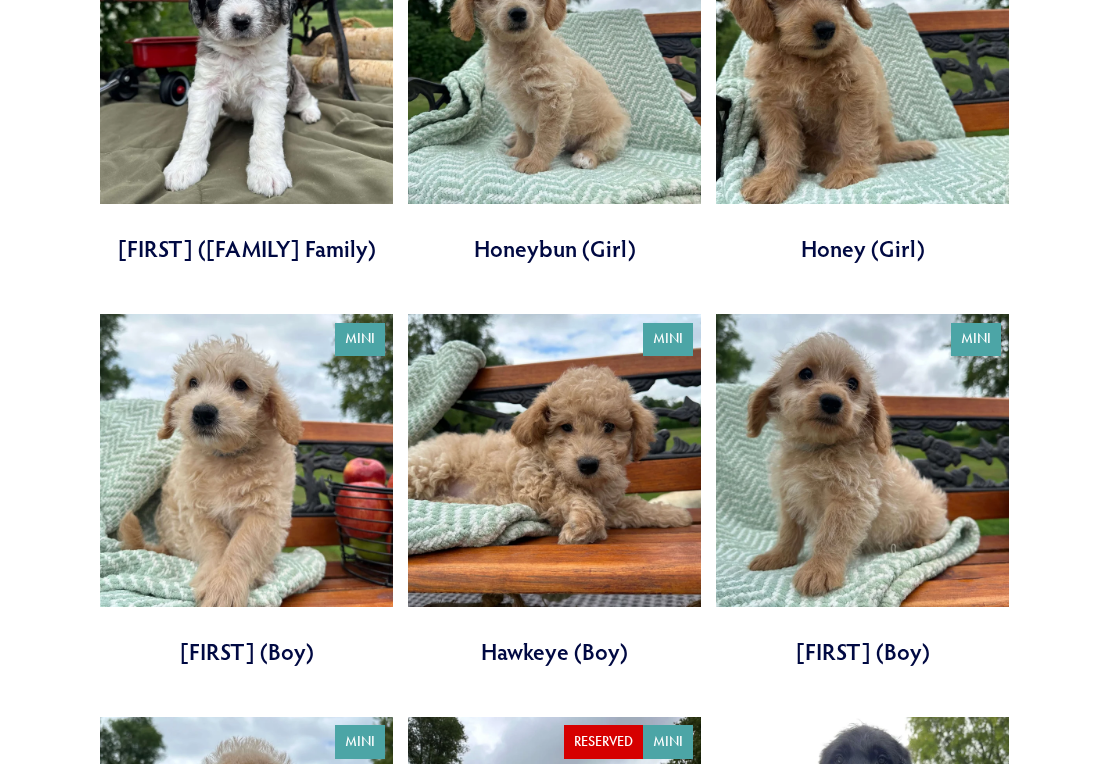 scroll, scrollTop: 2580, scrollLeft: 0, axis: vertical 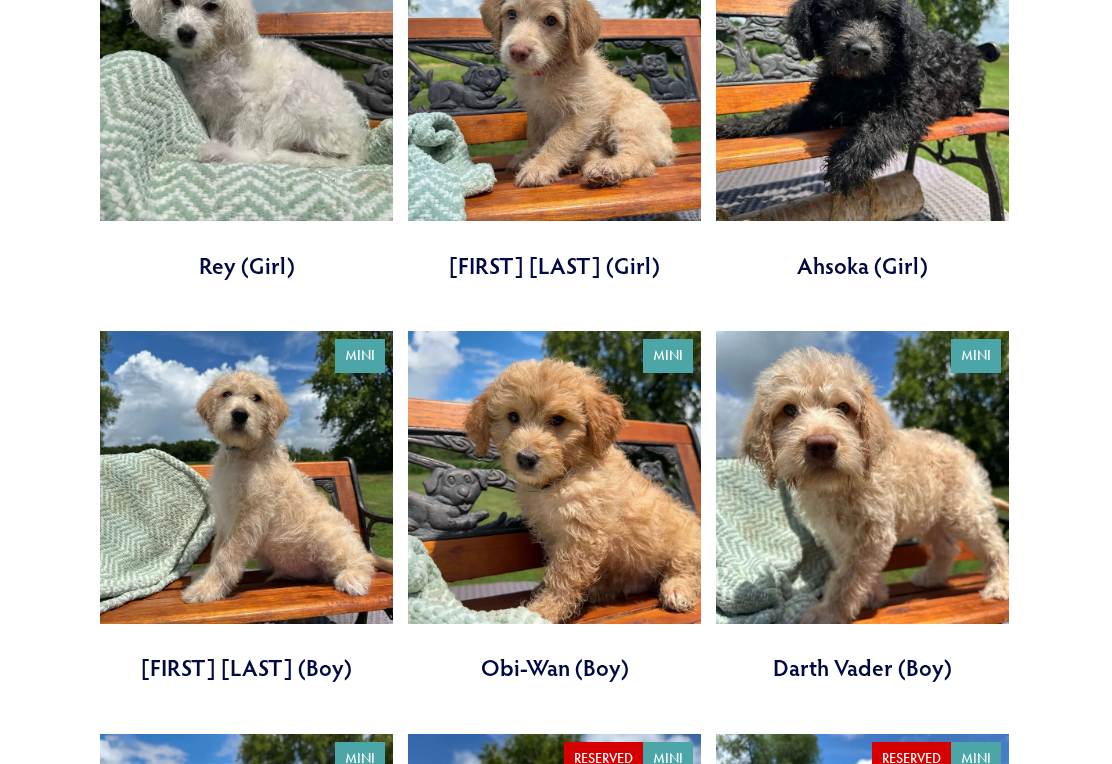 click at bounding box center (554, 508) 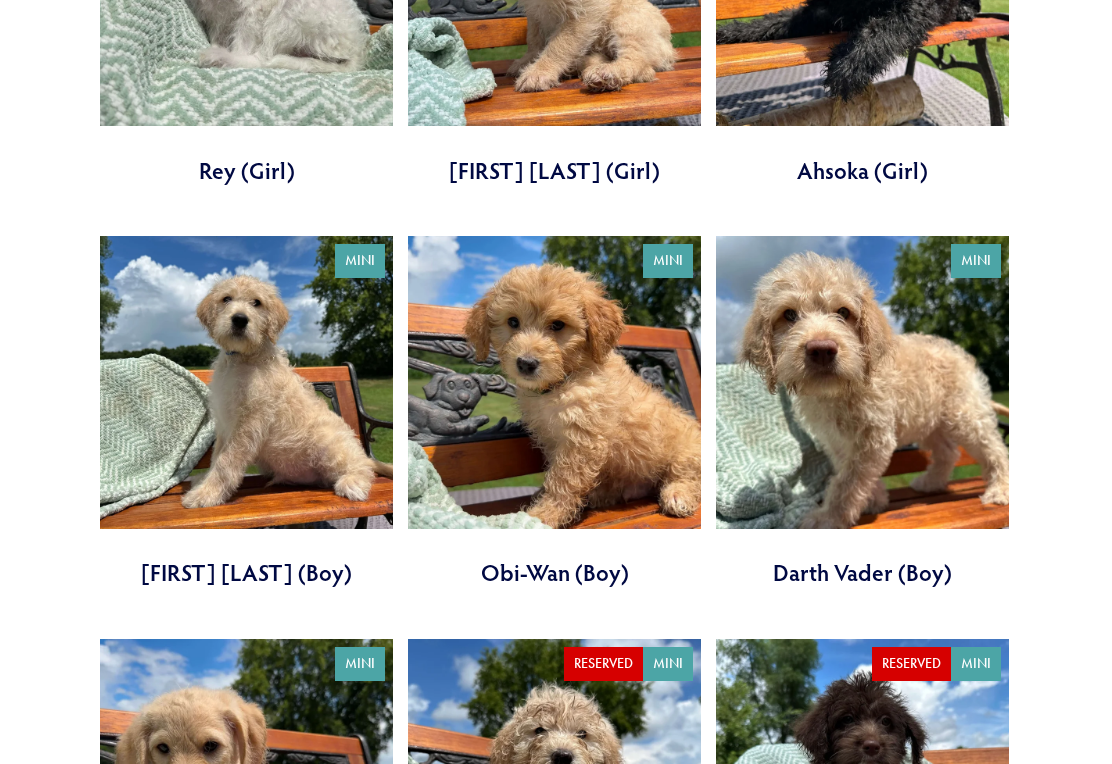 scroll, scrollTop: 1016, scrollLeft: 0, axis: vertical 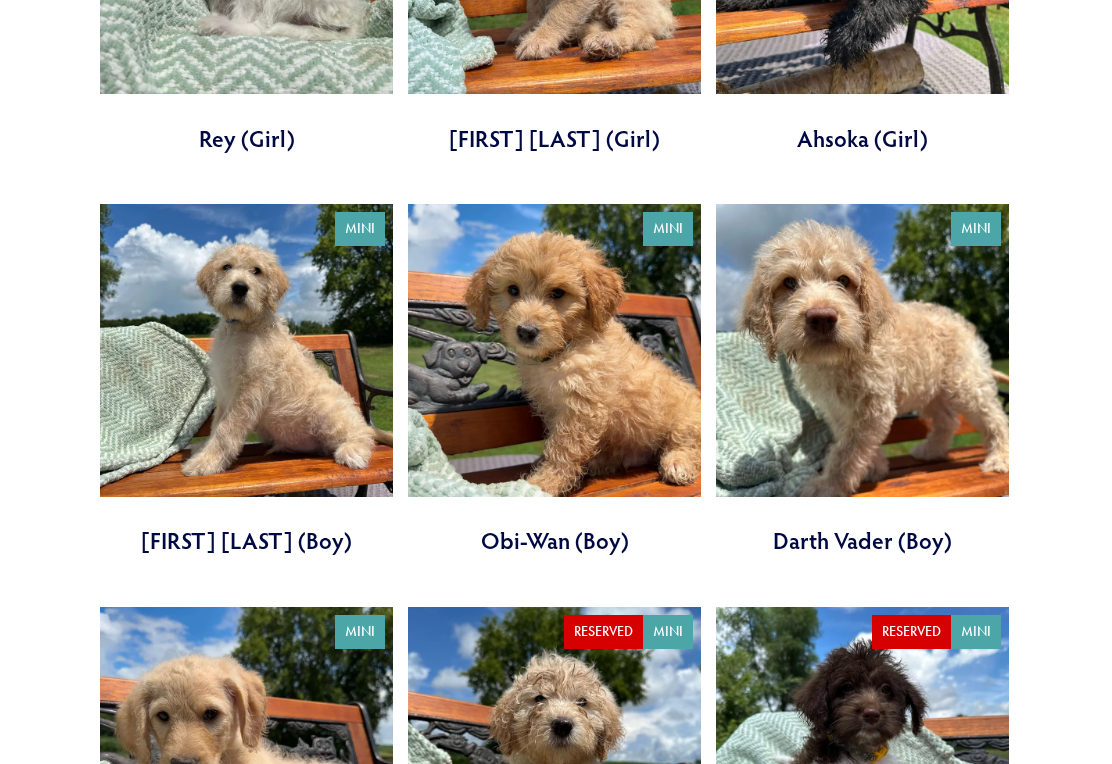 click at bounding box center [862, 380] 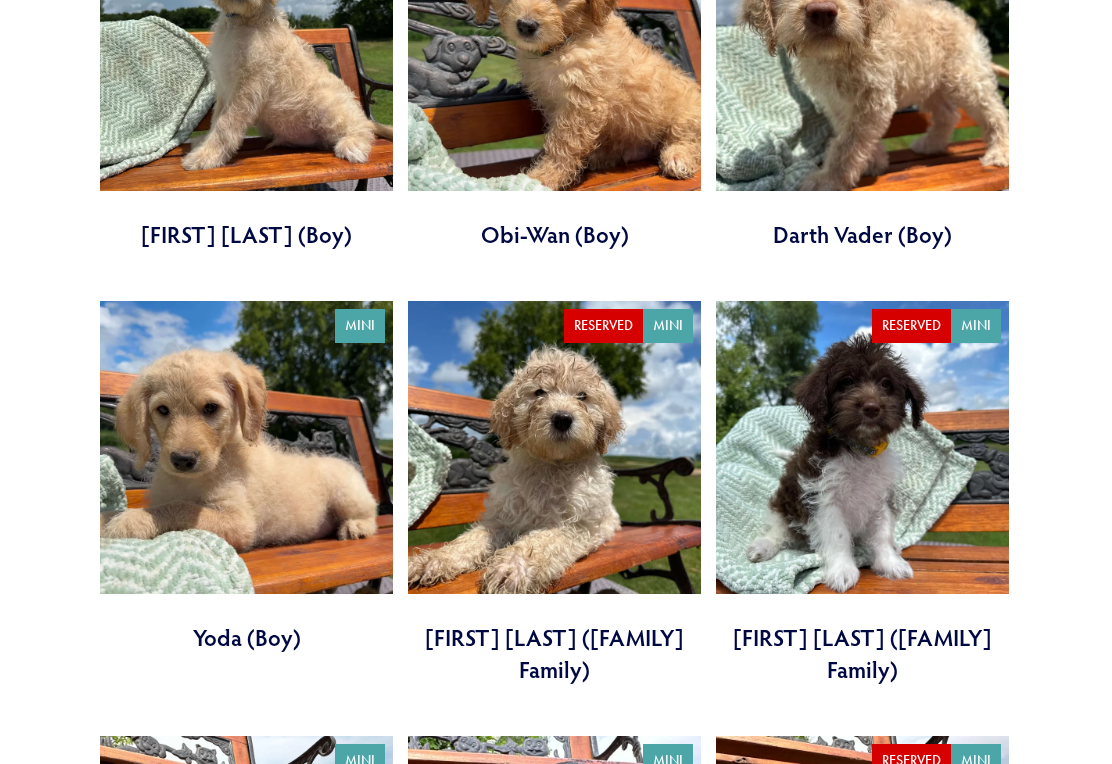 scroll, scrollTop: 1364, scrollLeft: 0, axis: vertical 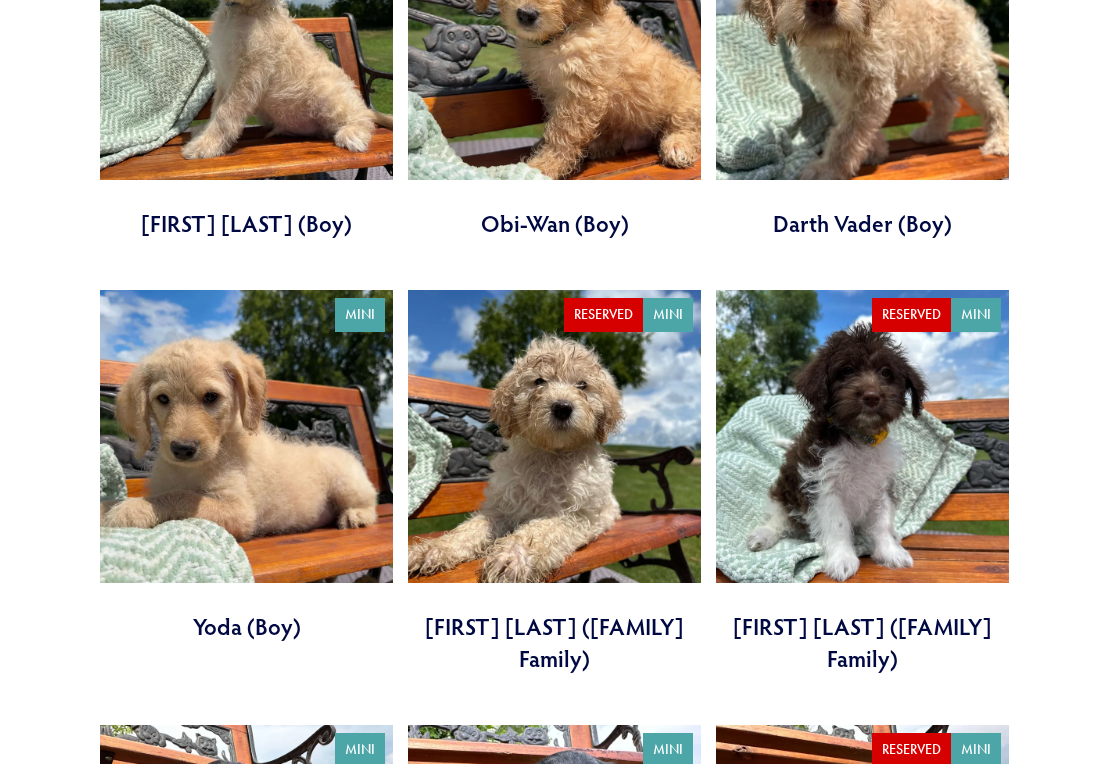 click at bounding box center [246, 467] 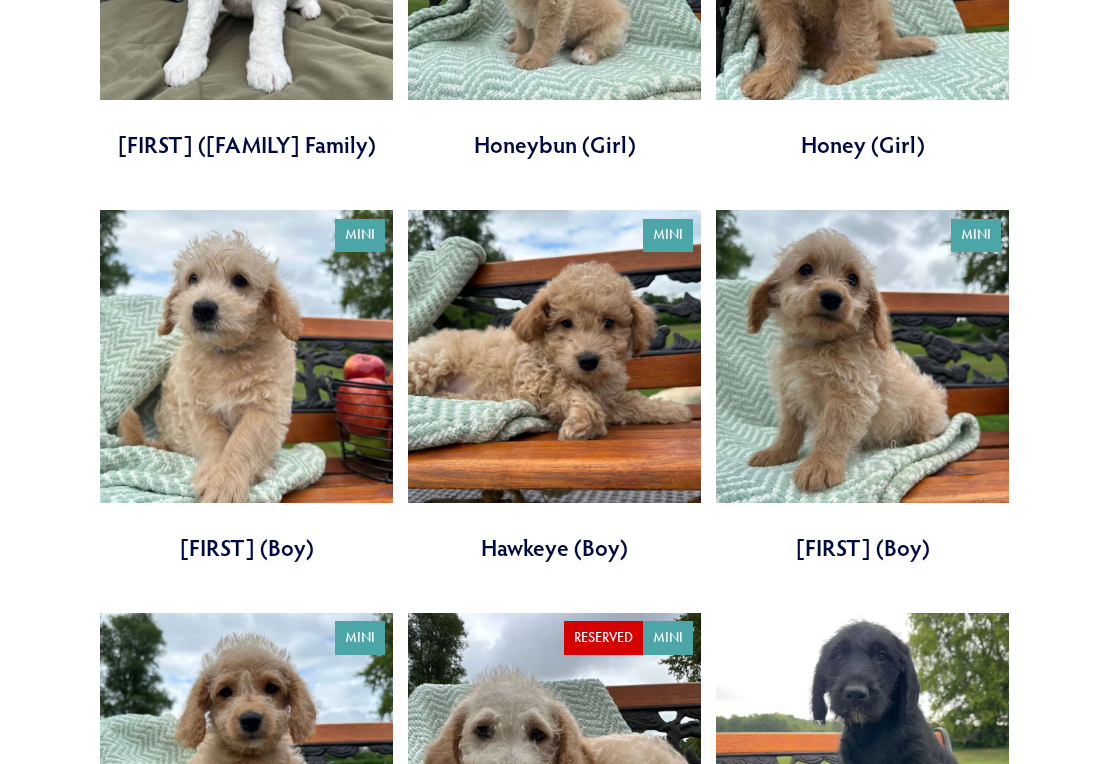 scroll, scrollTop: 2684, scrollLeft: 0, axis: vertical 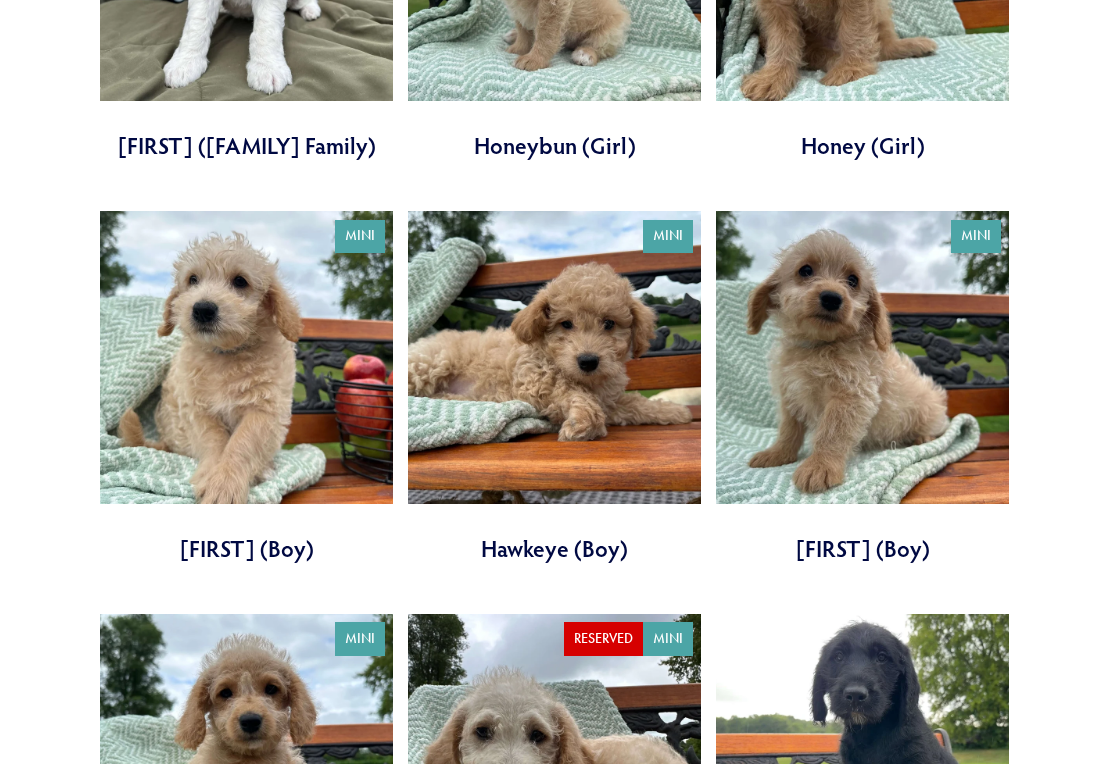 click at bounding box center (246, 387) 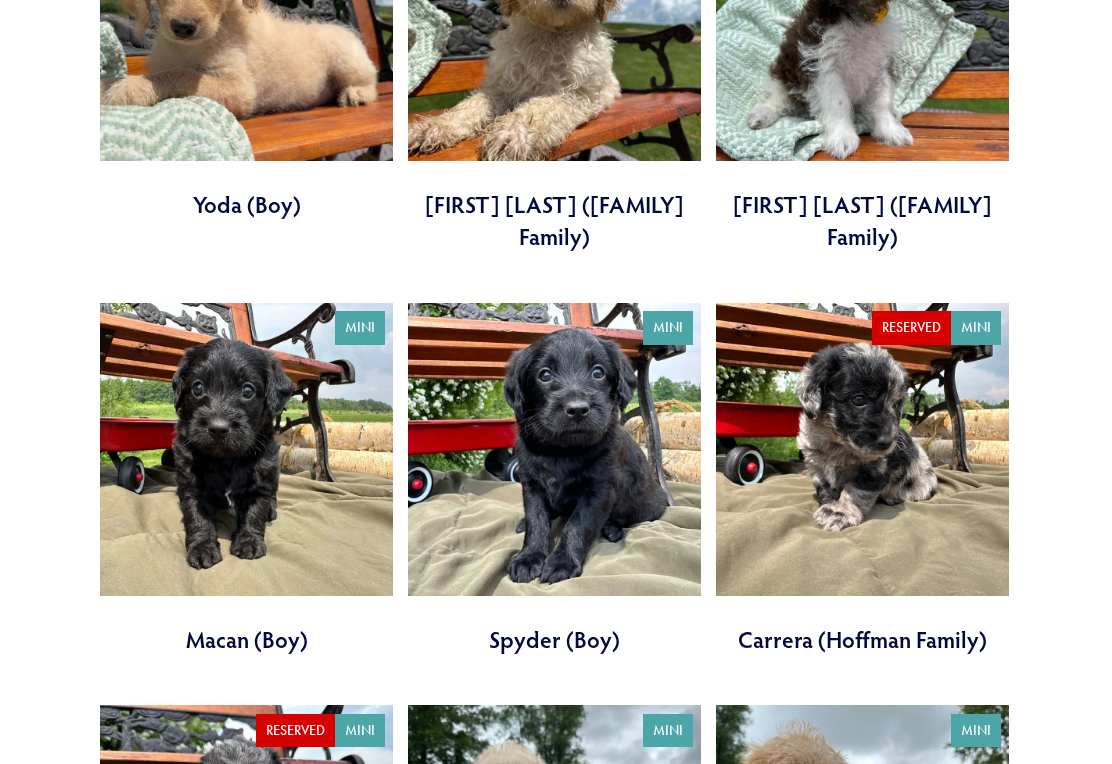 scroll, scrollTop: 1786, scrollLeft: 0, axis: vertical 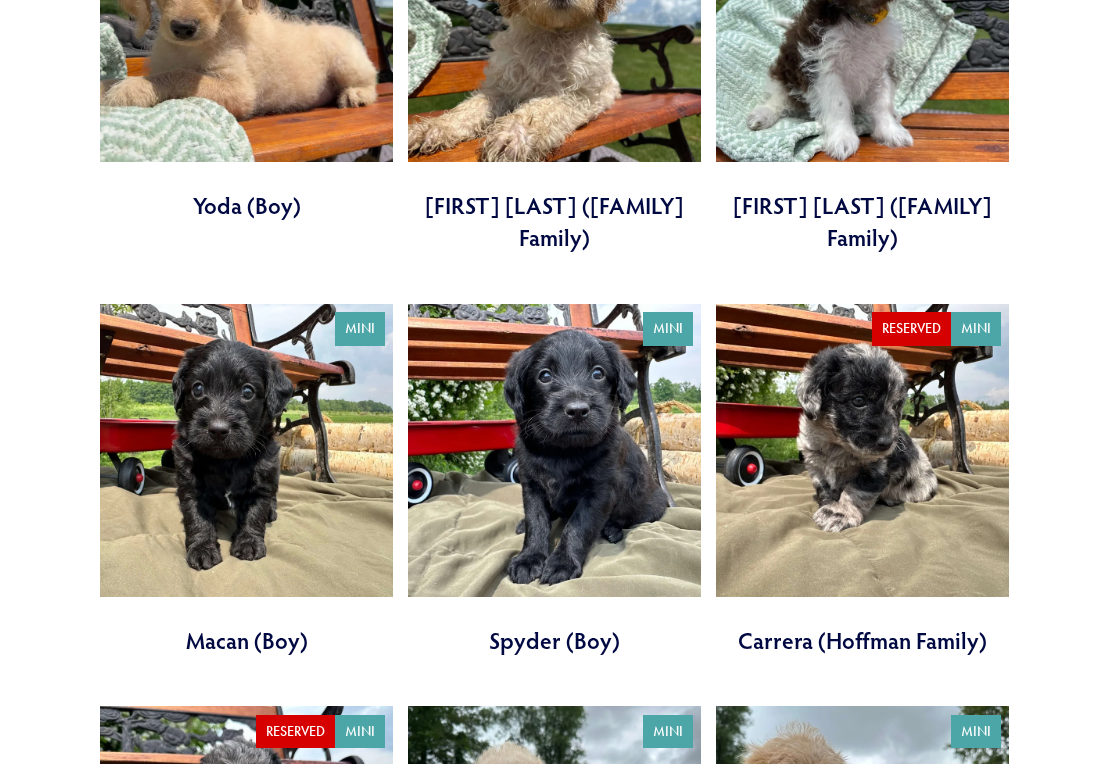 click at bounding box center [554, 480] 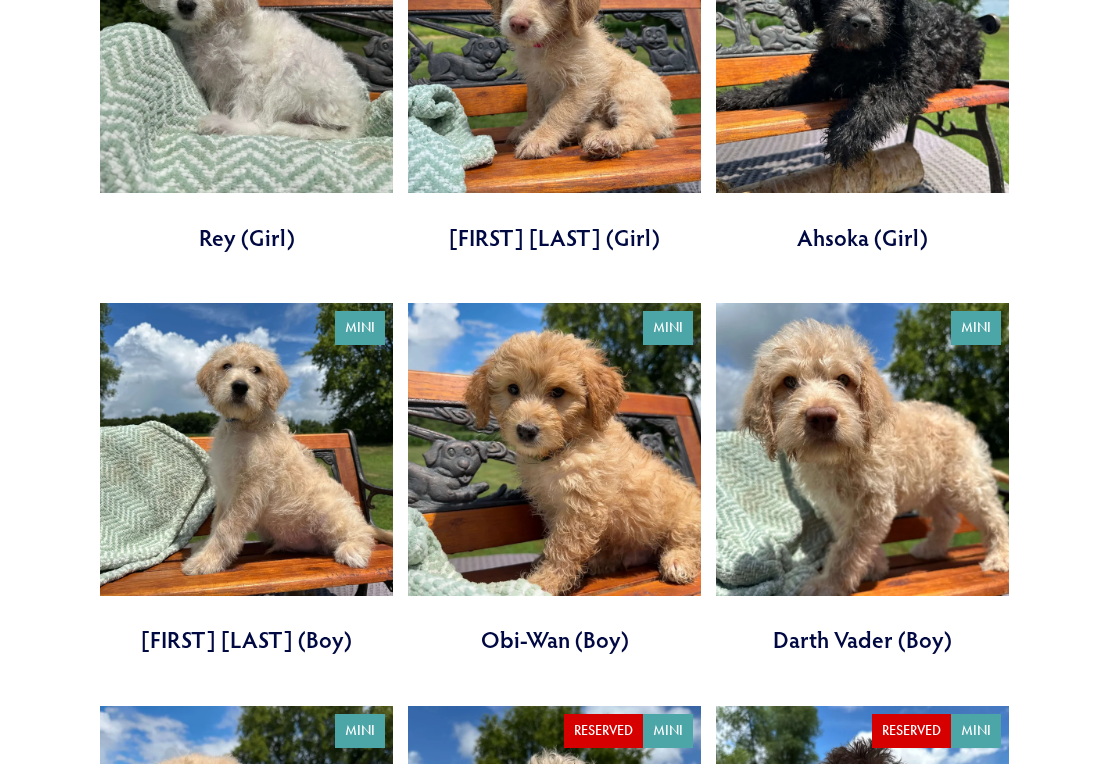 scroll, scrollTop: 947, scrollLeft: 0, axis: vertical 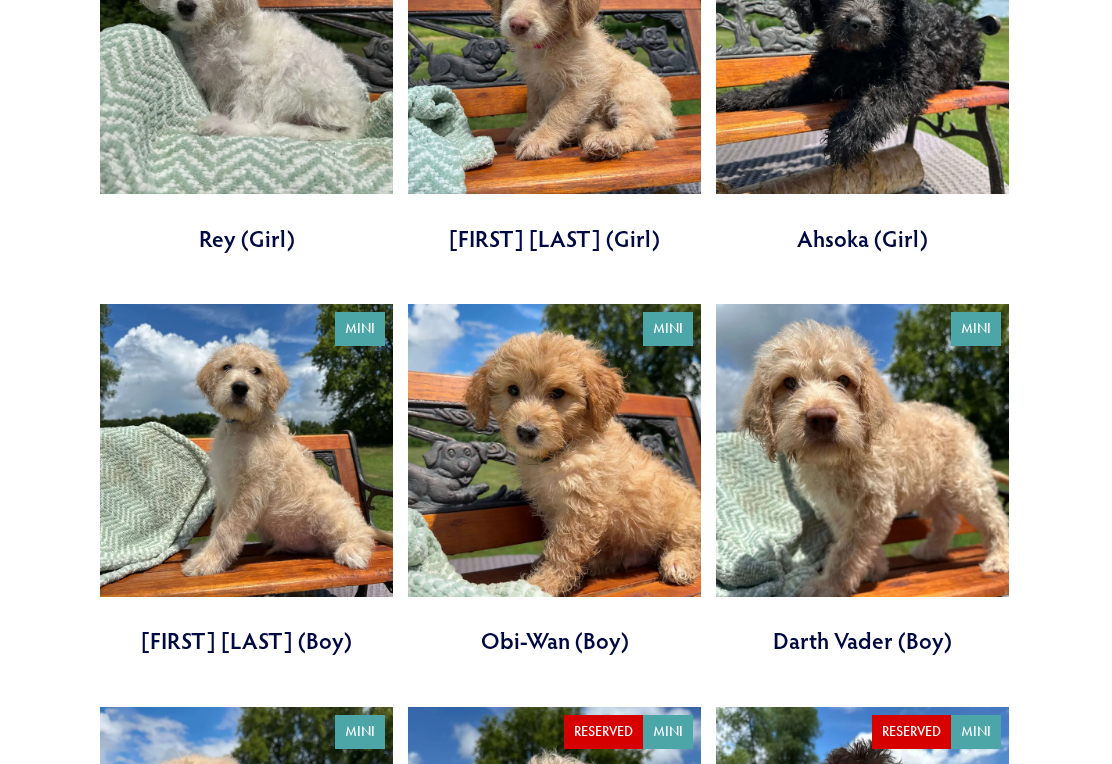 click at bounding box center [554, 481] 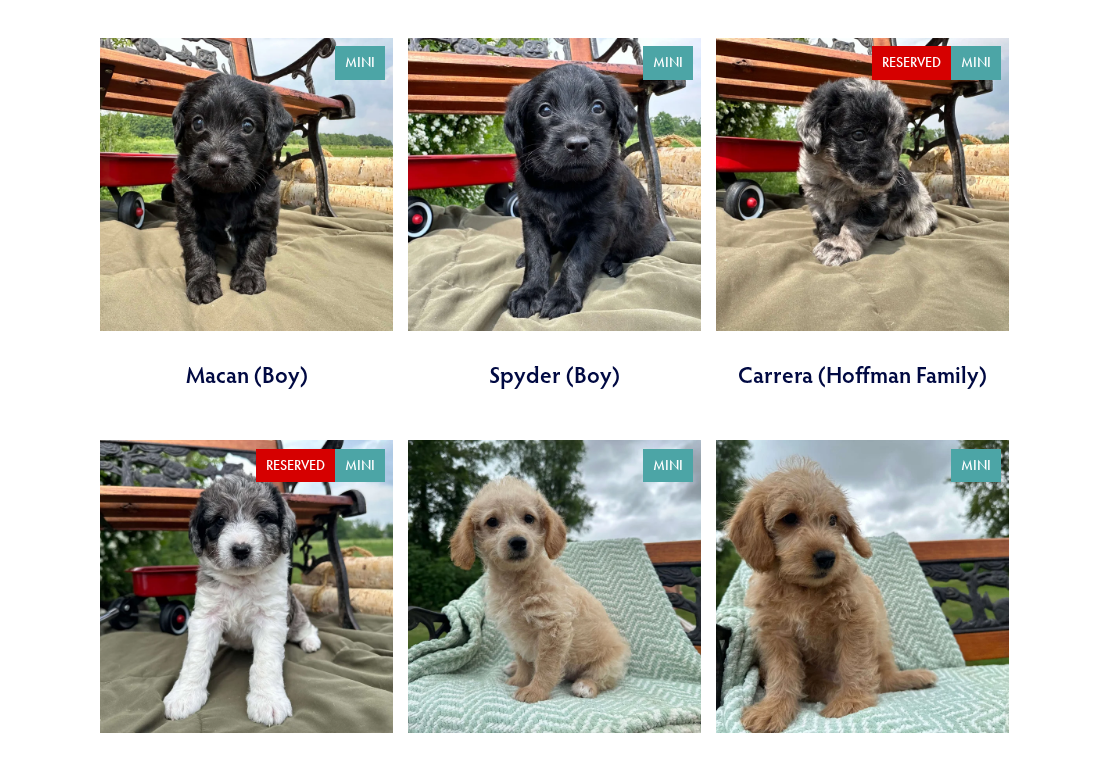 scroll, scrollTop: 2052, scrollLeft: 0, axis: vertical 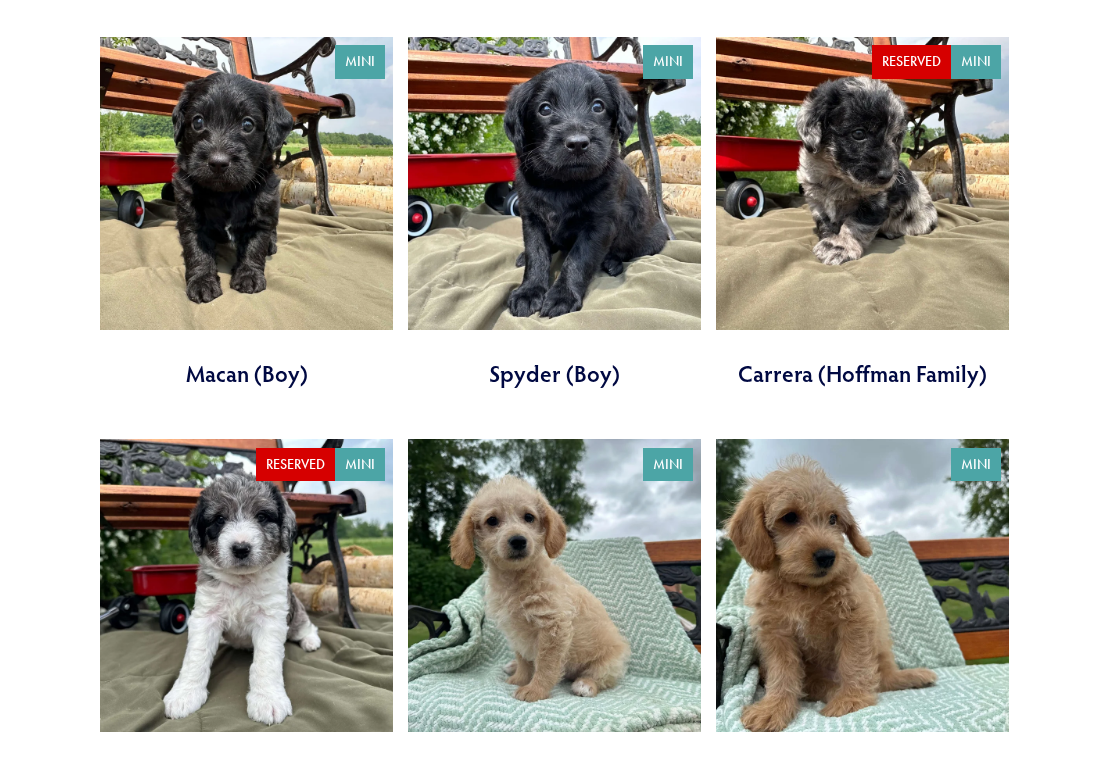 click at bounding box center (862, 616) 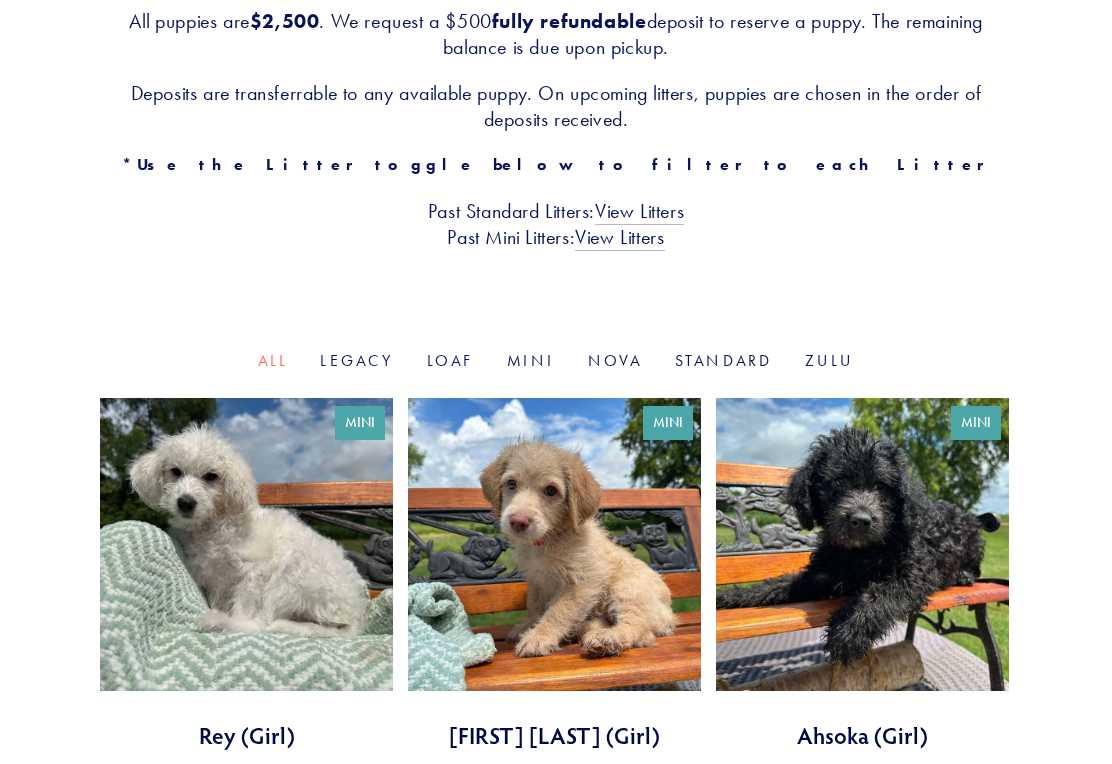scroll, scrollTop: 0, scrollLeft: 0, axis: both 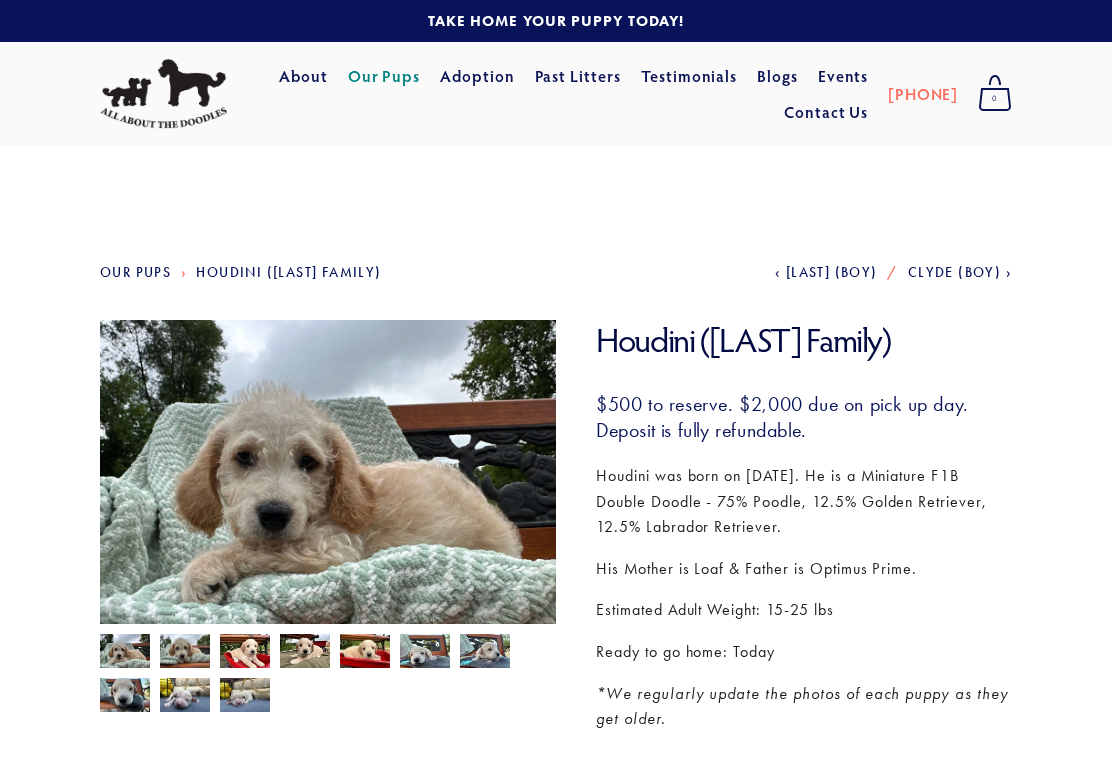 click at bounding box center (125, 653) 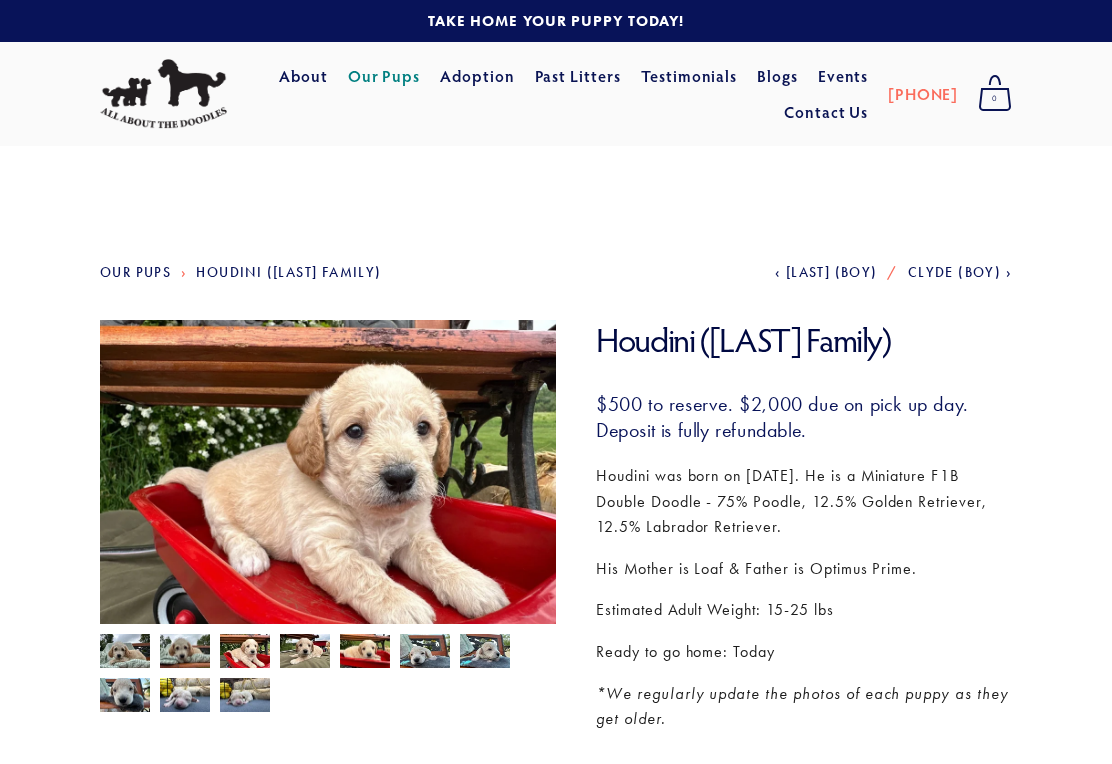 click at bounding box center [125, 653] 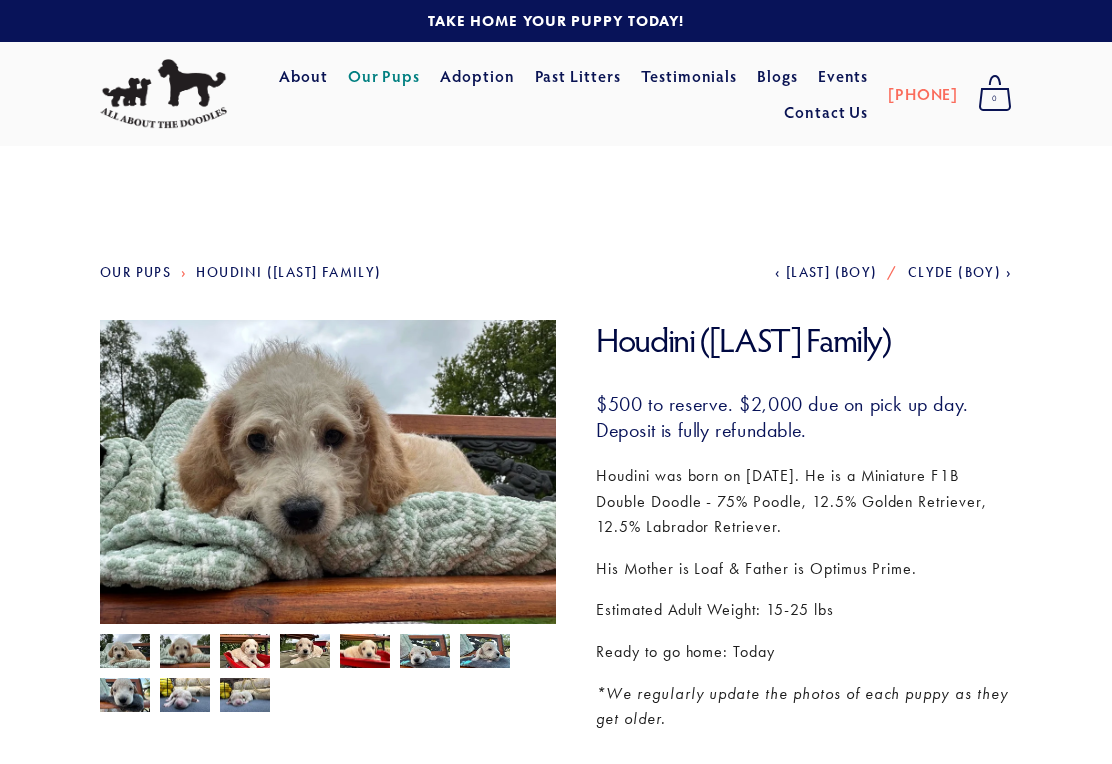 click at bounding box center (125, 653) 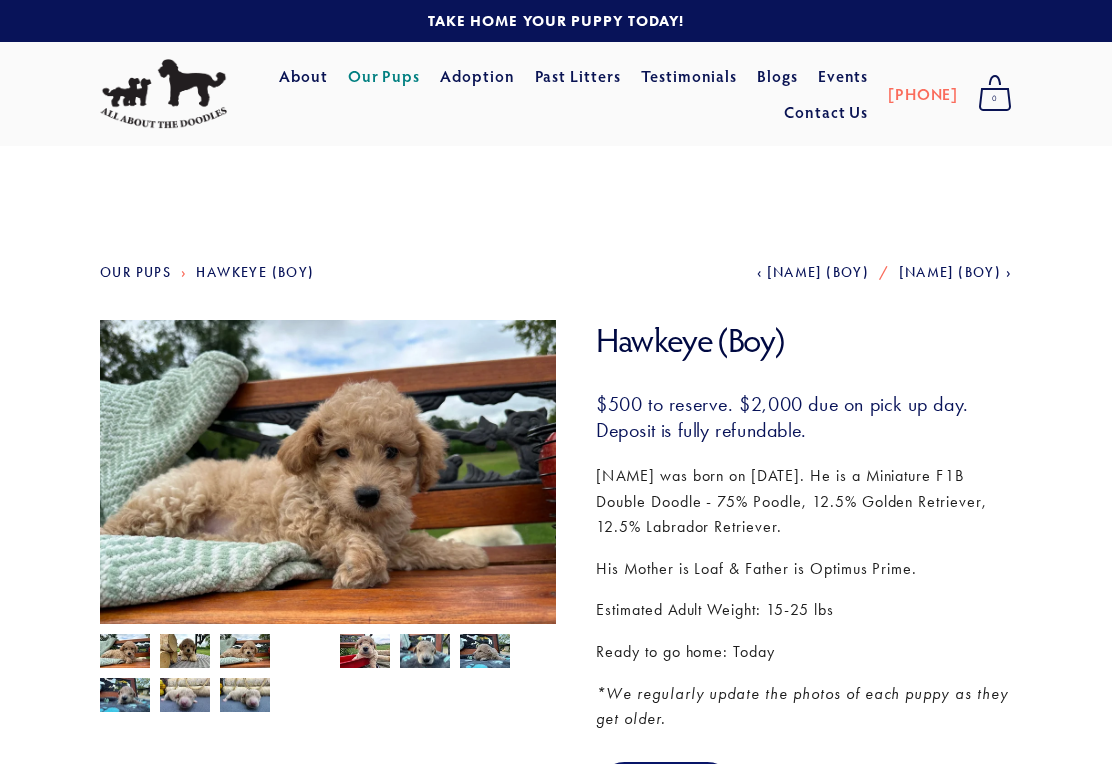 scroll, scrollTop: 0, scrollLeft: 0, axis: both 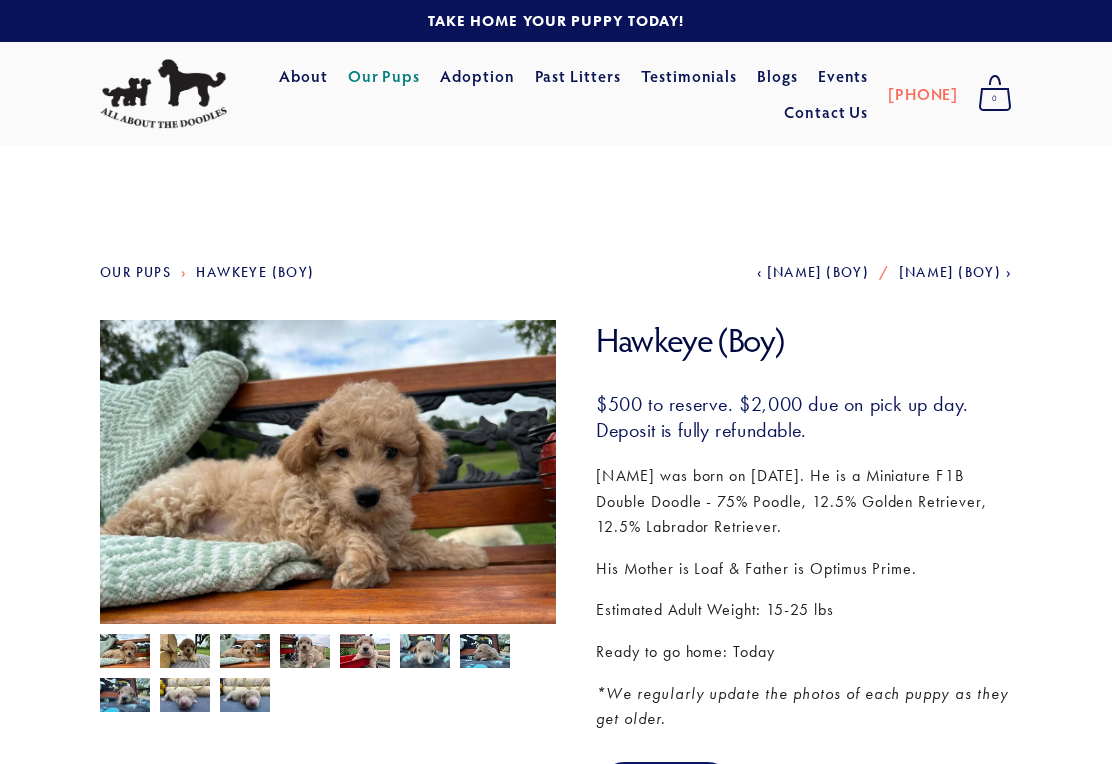 click at bounding box center (125, 653) 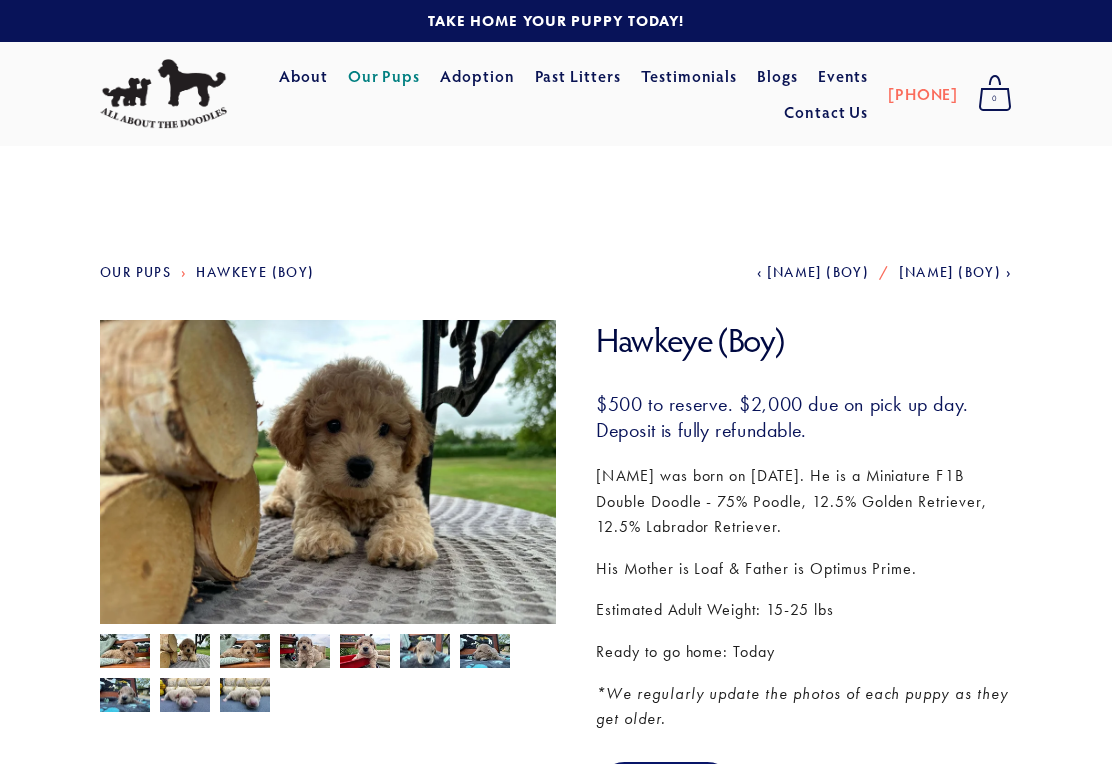 click at bounding box center [125, 653] 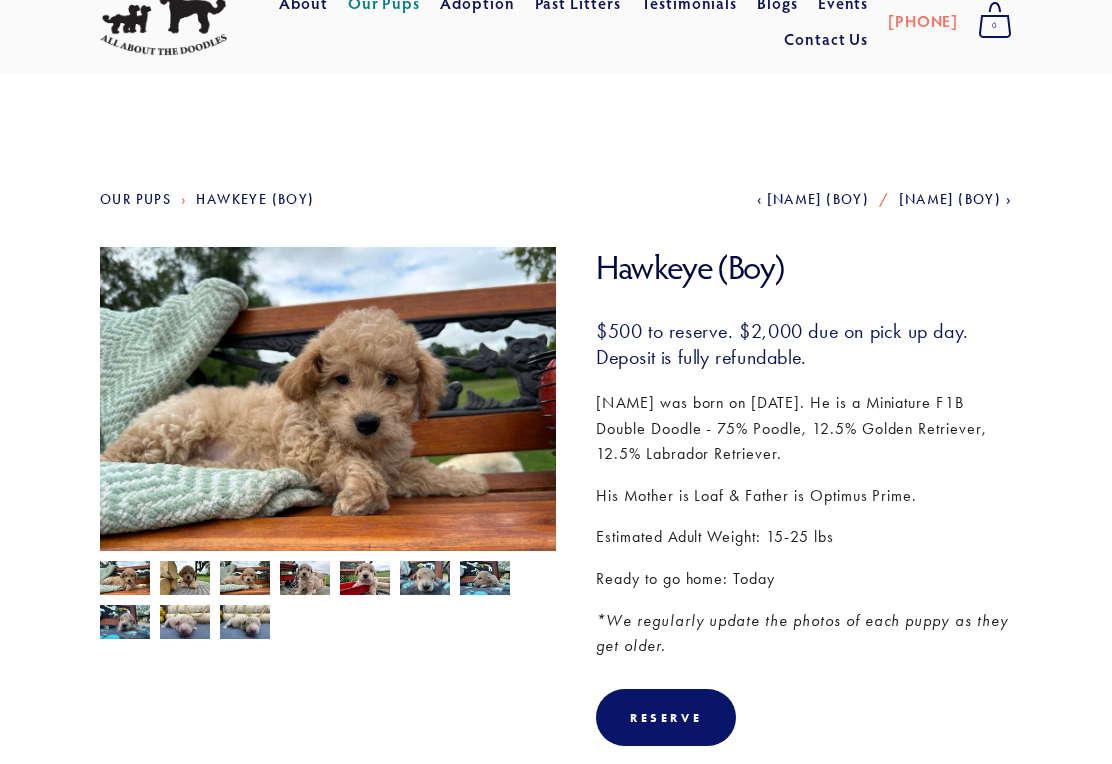 scroll, scrollTop: 0, scrollLeft: 0, axis: both 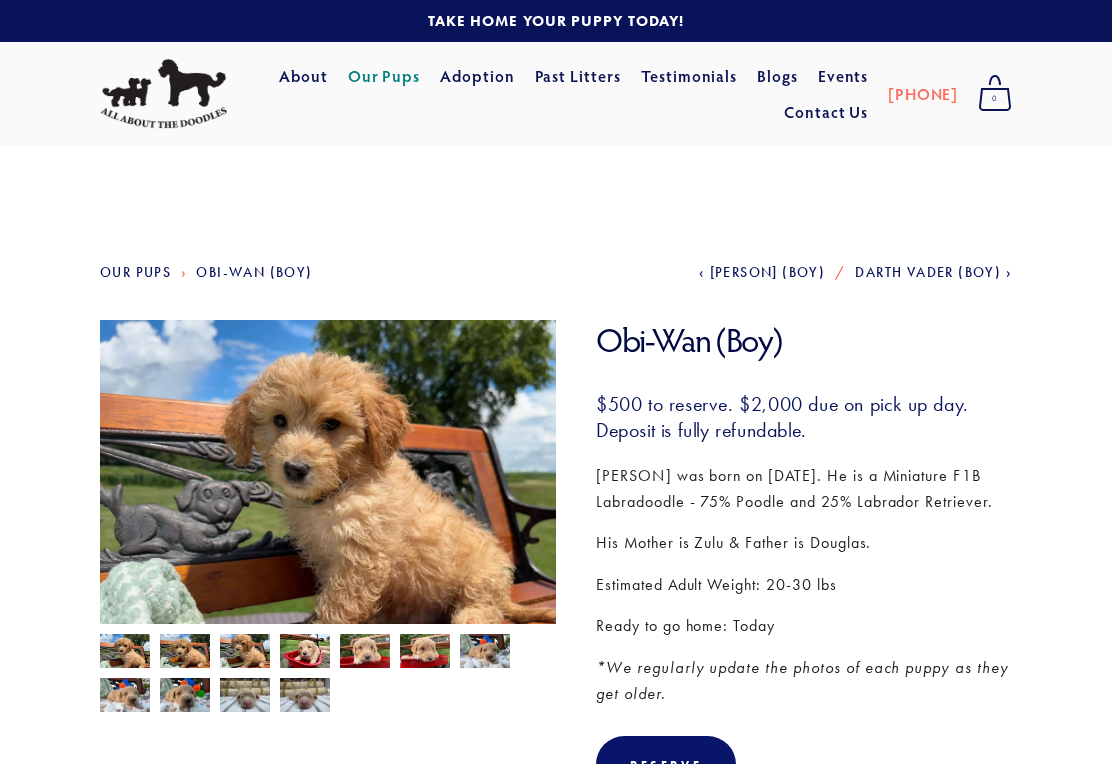 click at bounding box center (125, 653) 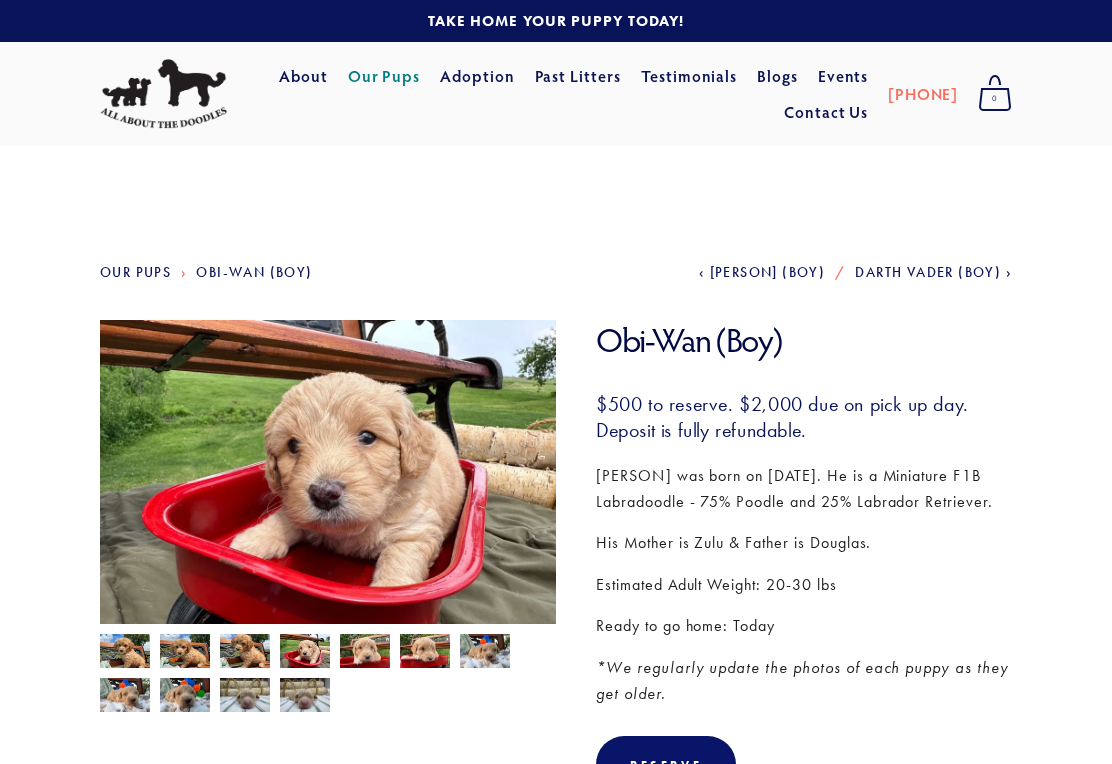 click at bounding box center [125, 653] 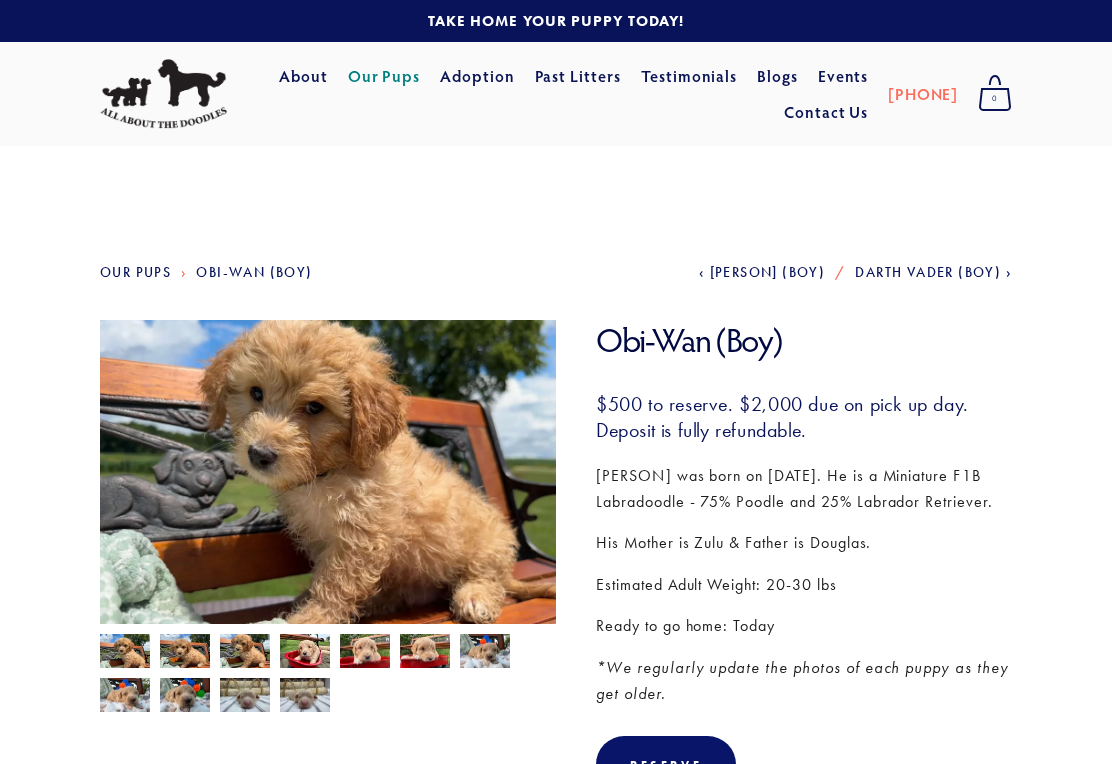 click at bounding box center [125, 653] 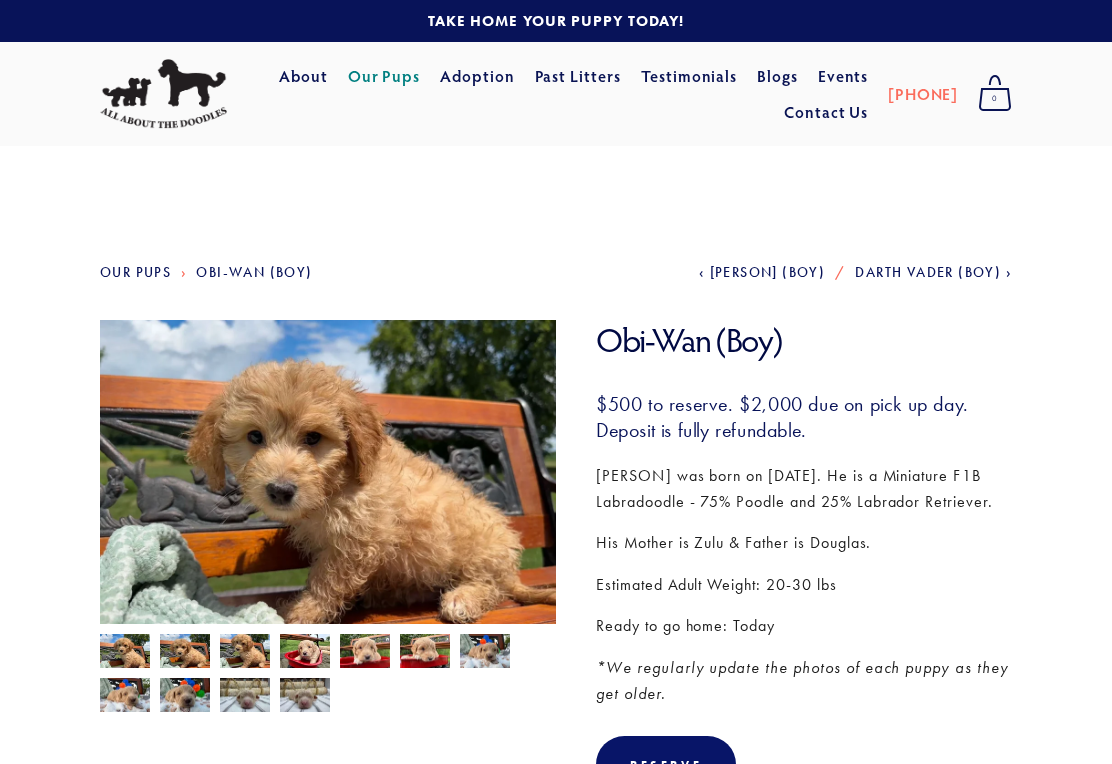 click at bounding box center [125, 653] 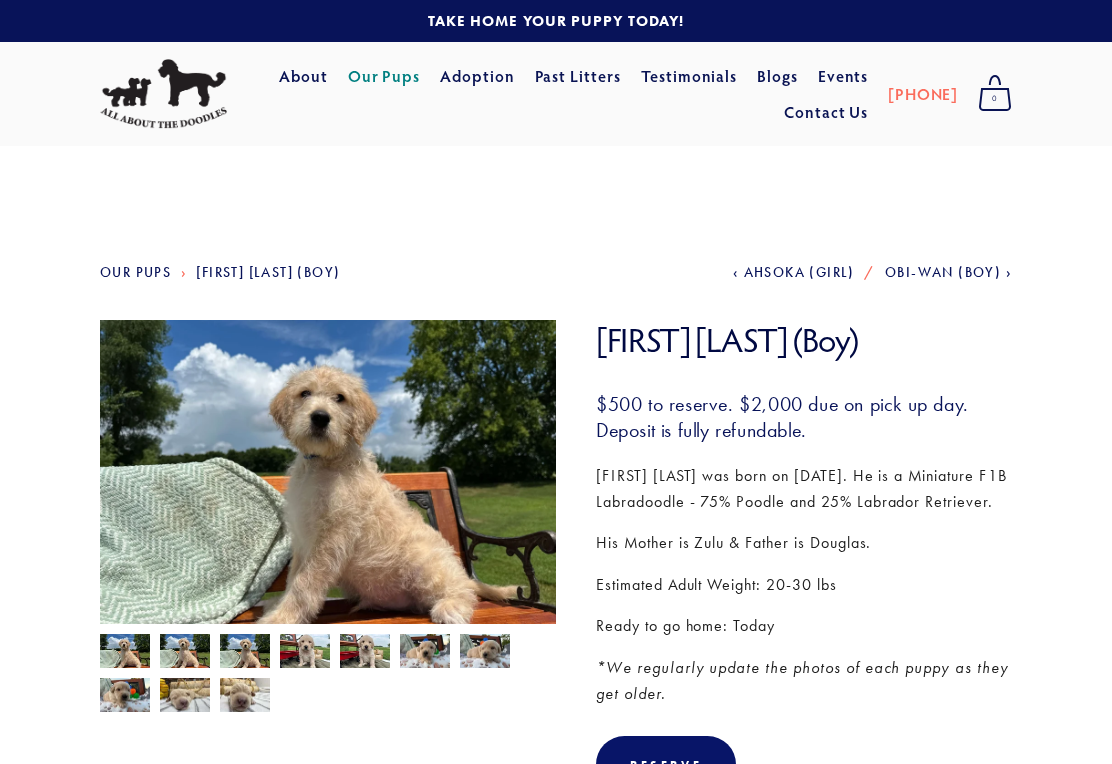 scroll, scrollTop: 0, scrollLeft: 0, axis: both 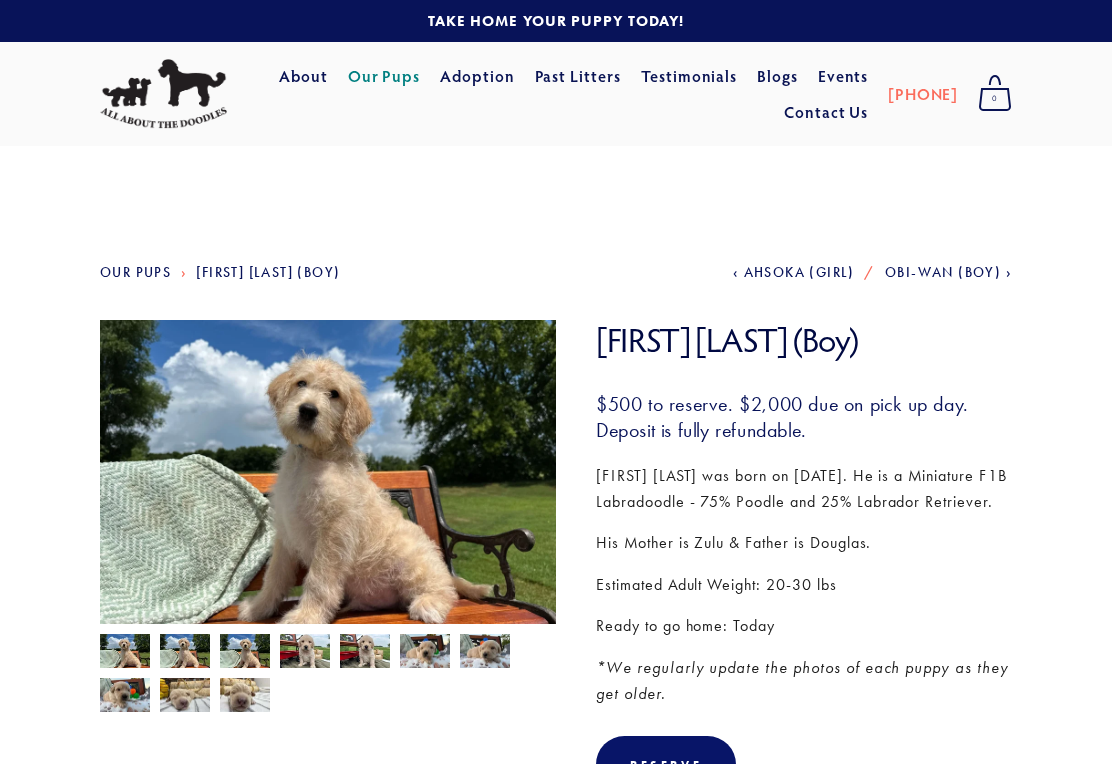click at bounding box center (125, 653) 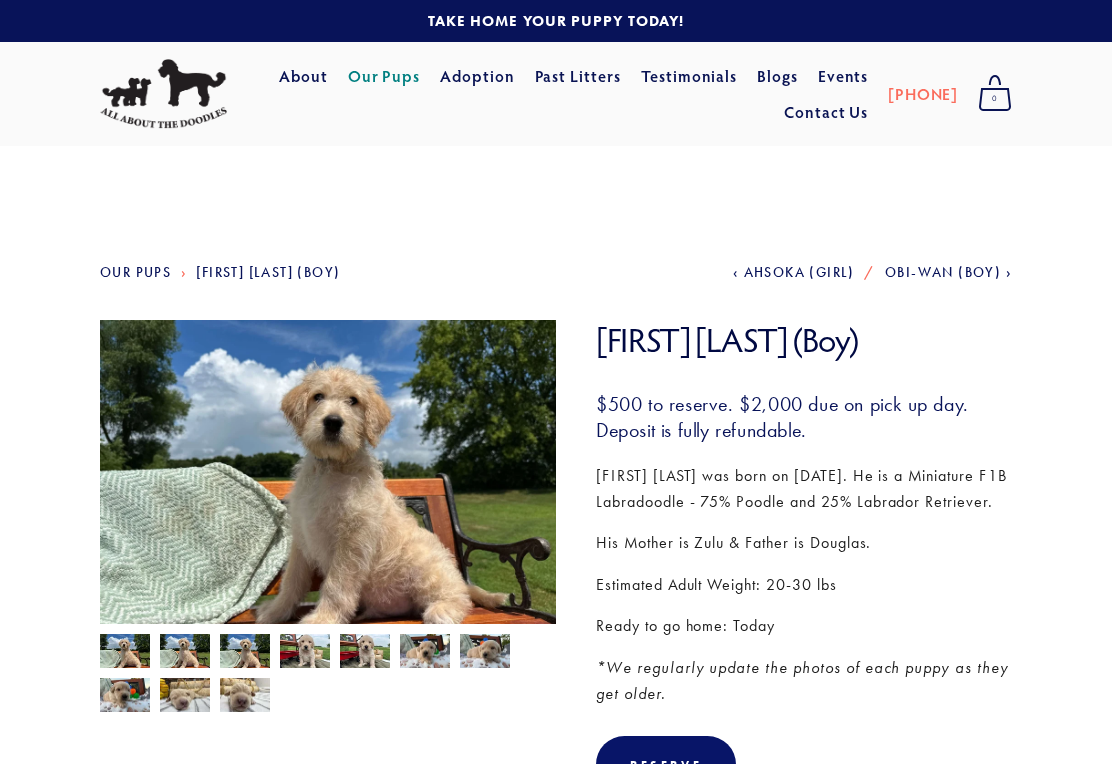 click at bounding box center (125, 653) 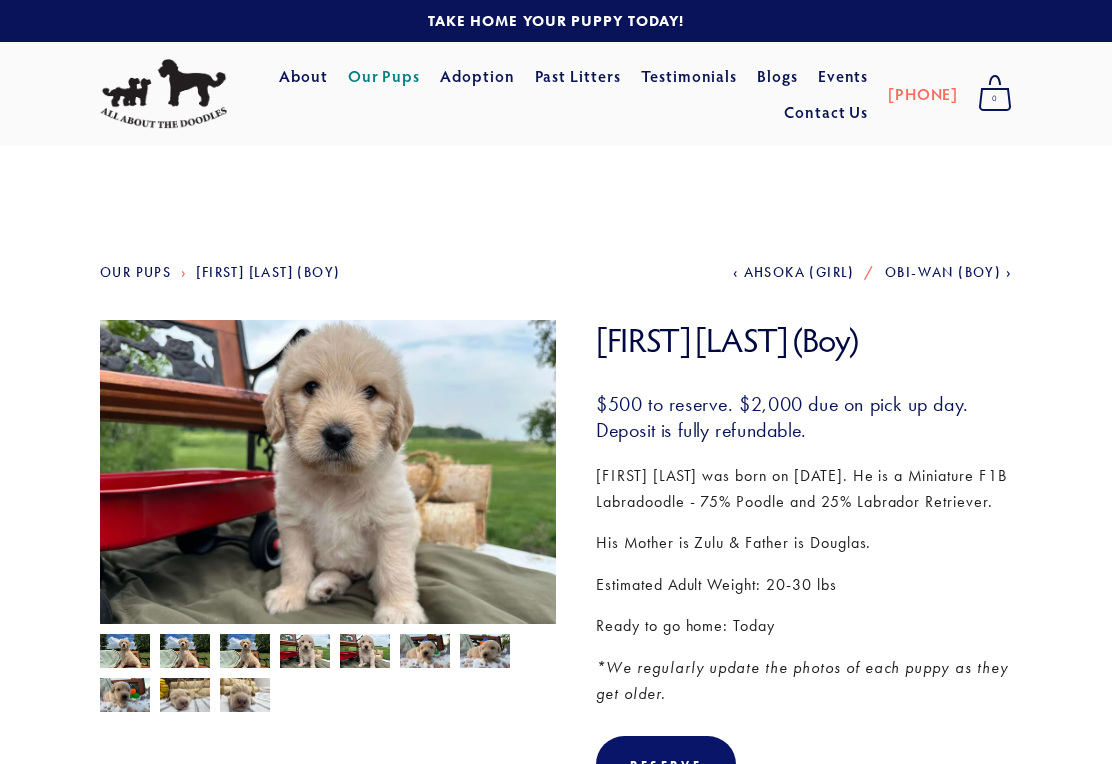 click at bounding box center [125, 653] 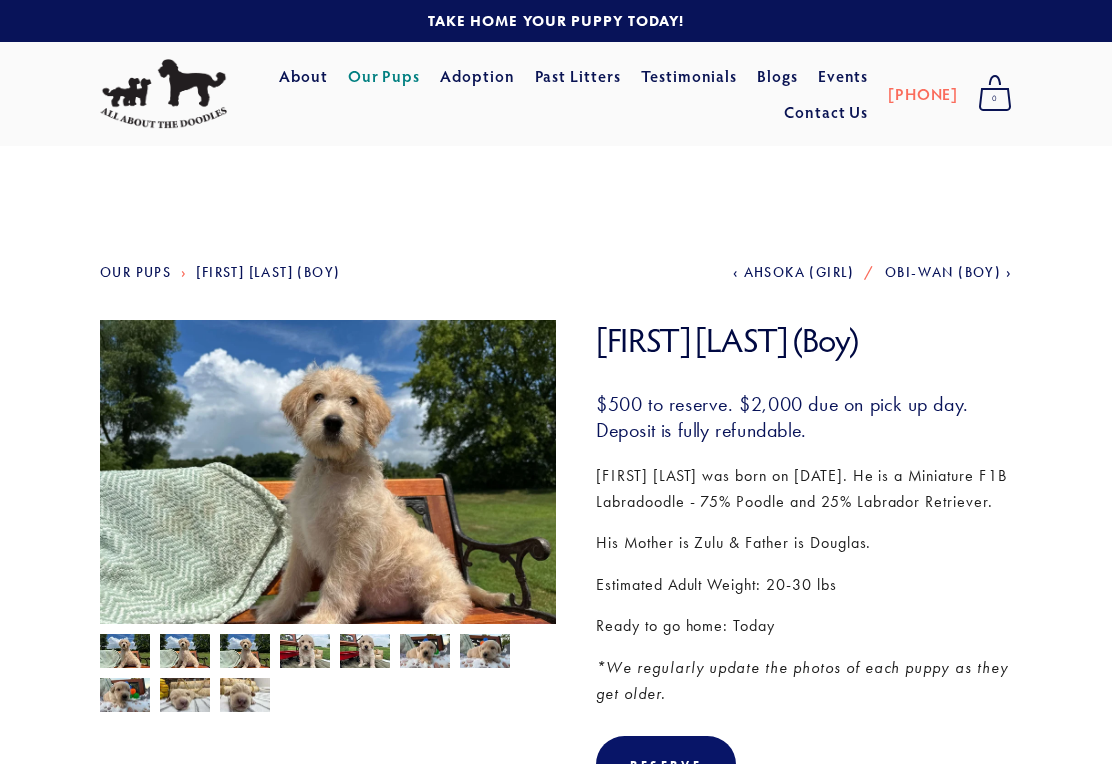 click at bounding box center (125, 653) 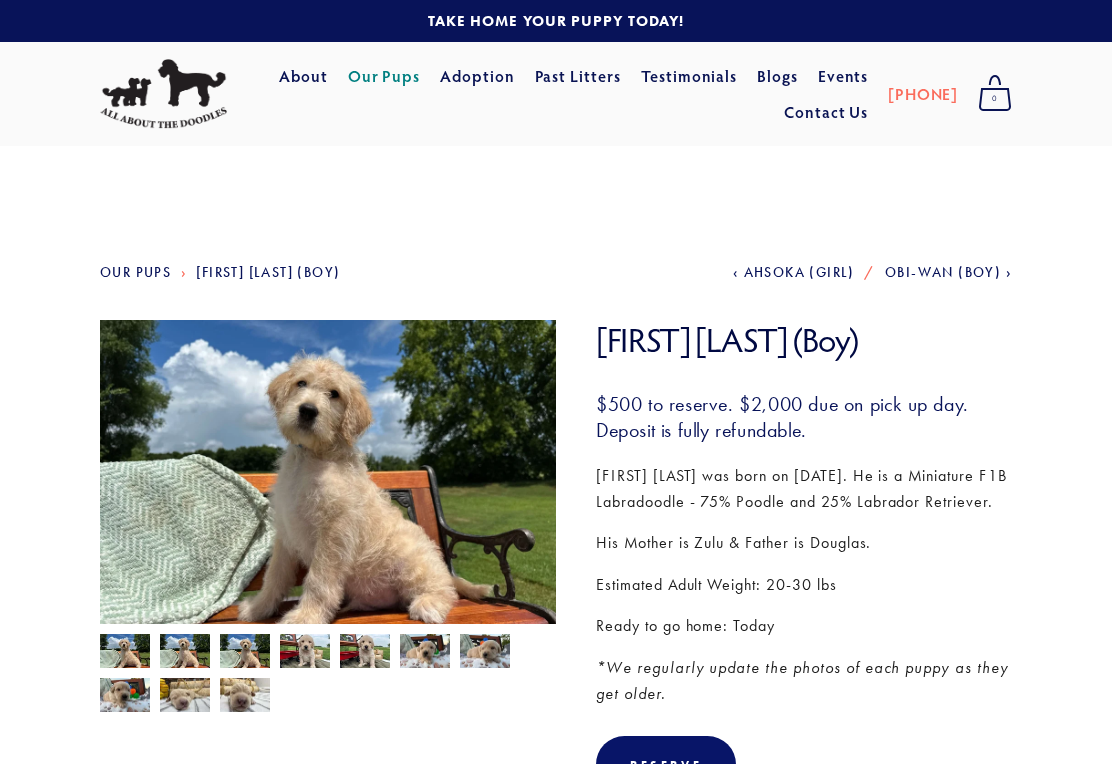 click at bounding box center [125, 653] 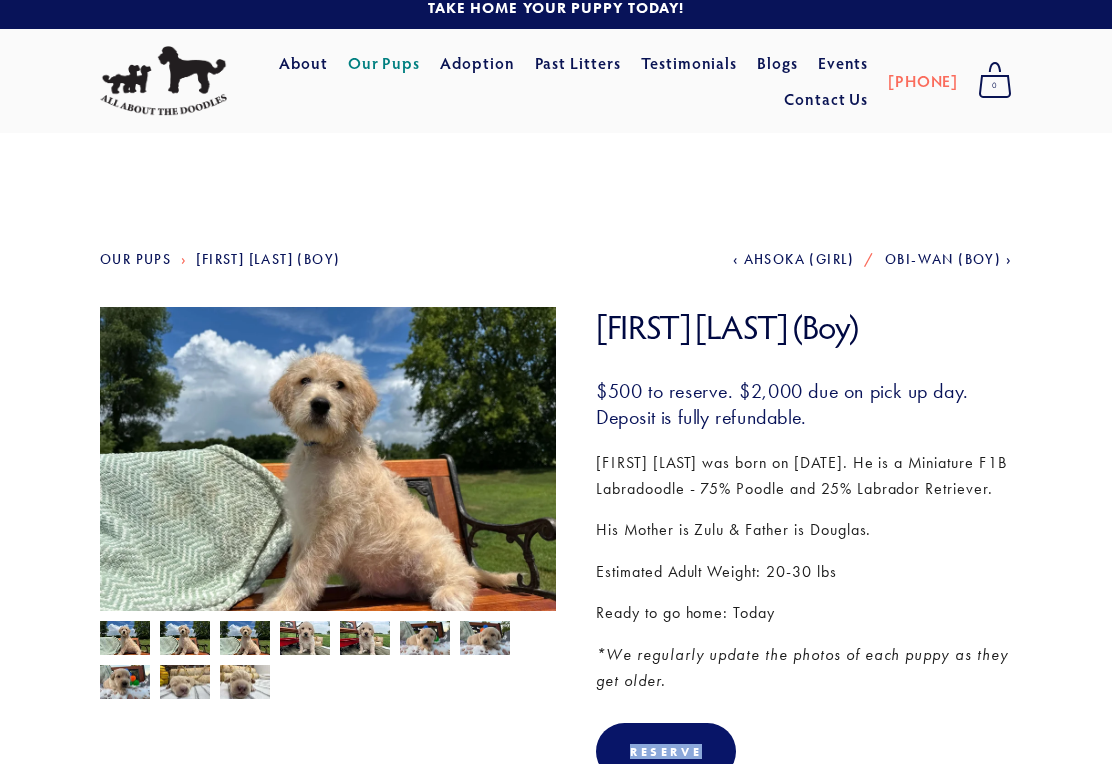 scroll, scrollTop: 0, scrollLeft: 0, axis: both 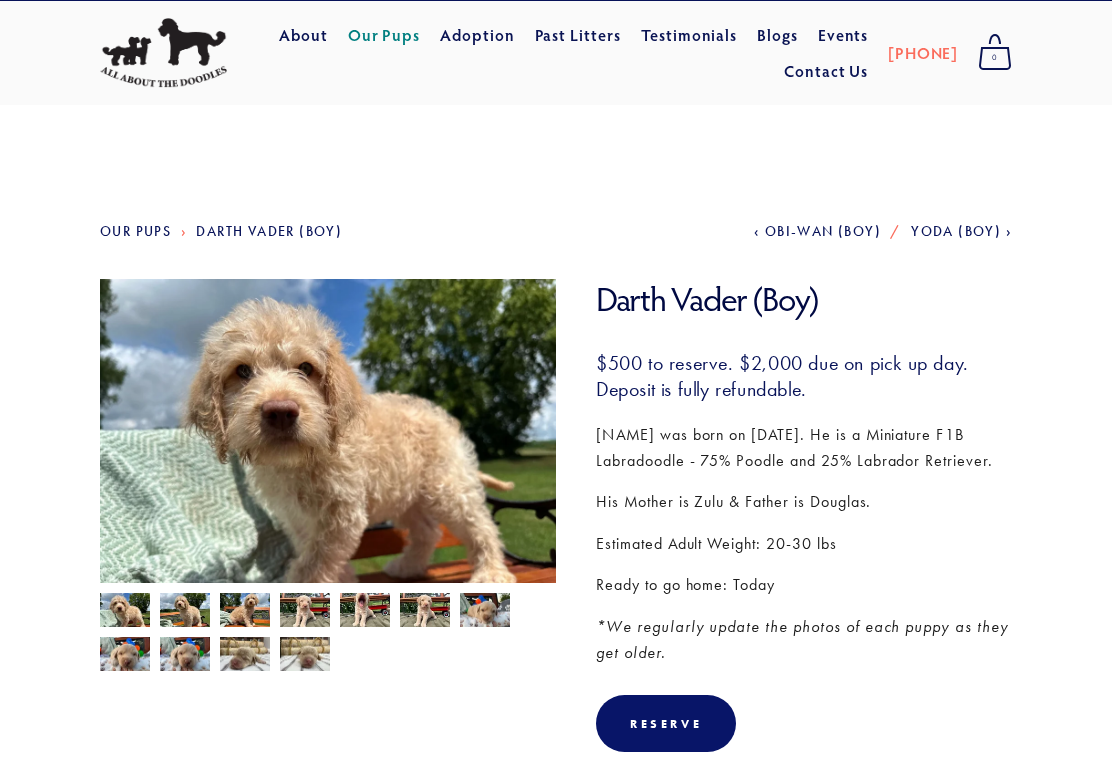 click at bounding box center (125, 612) 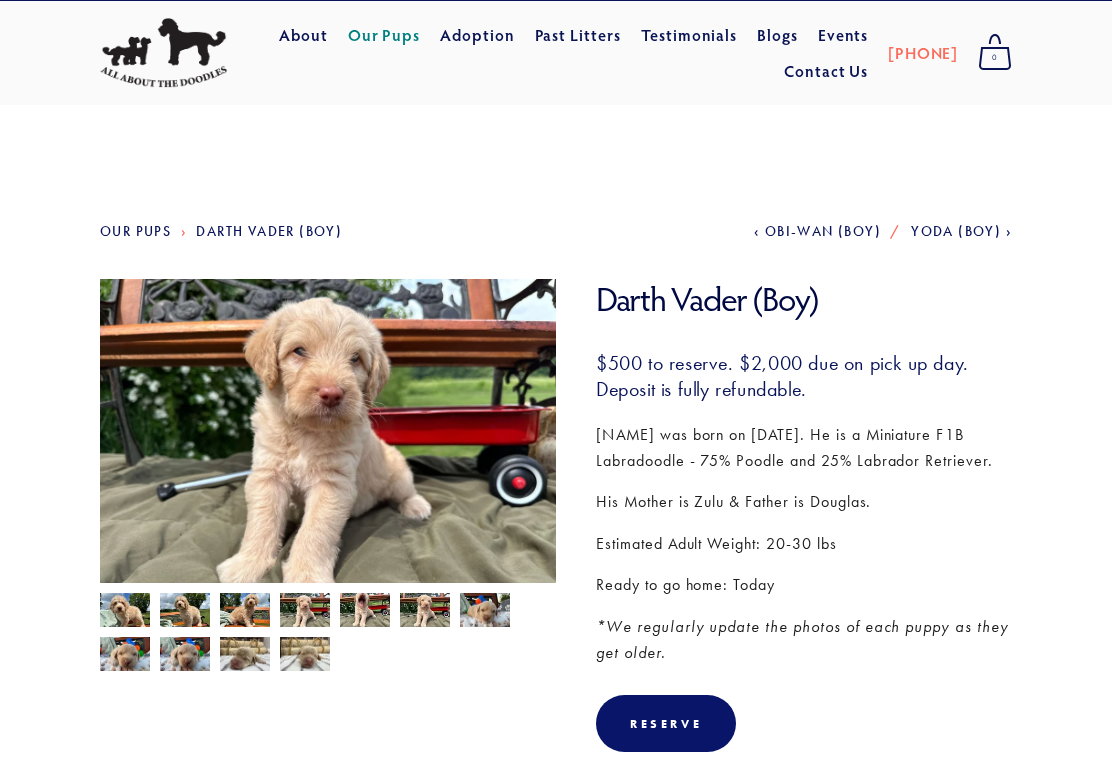 click at bounding box center (125, 612) 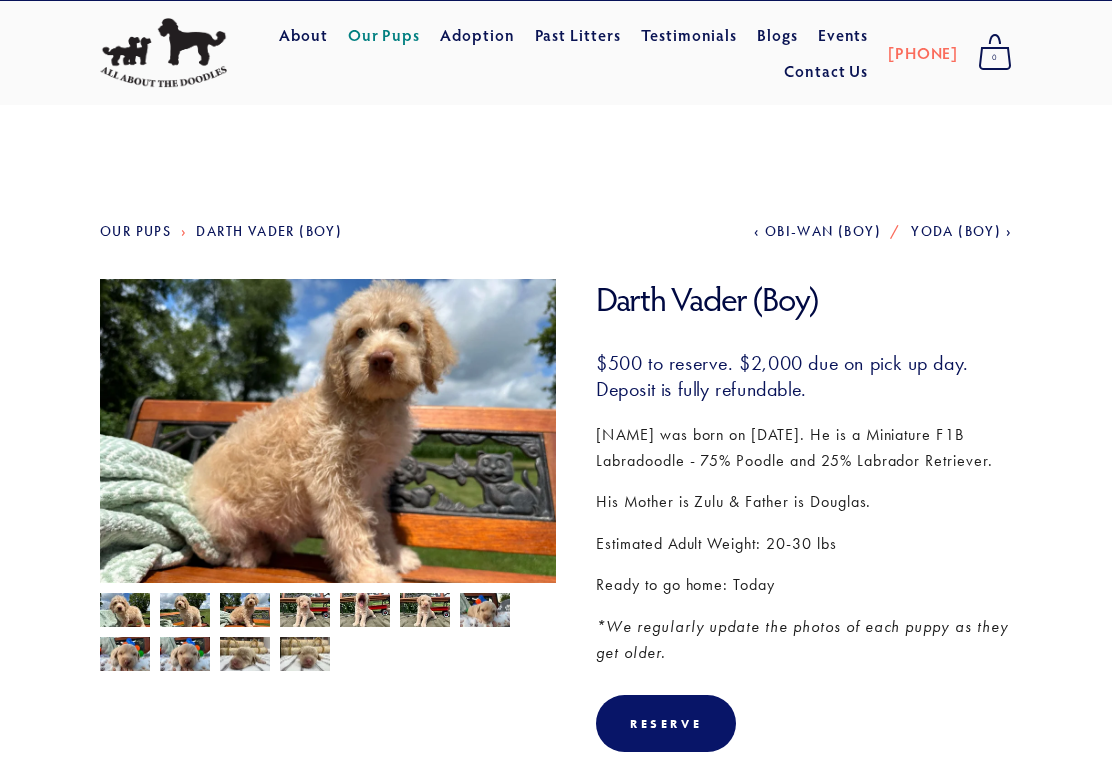 click at bounding box center (125, 612) 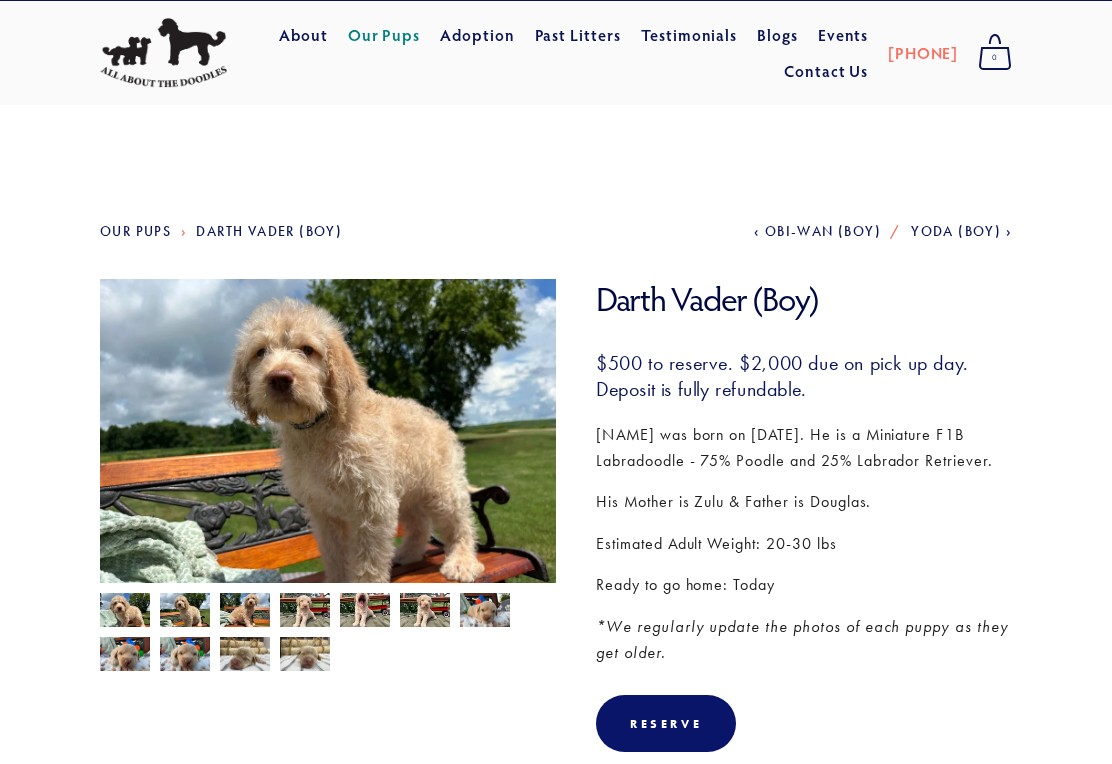 click at bounding box center [125, 612] 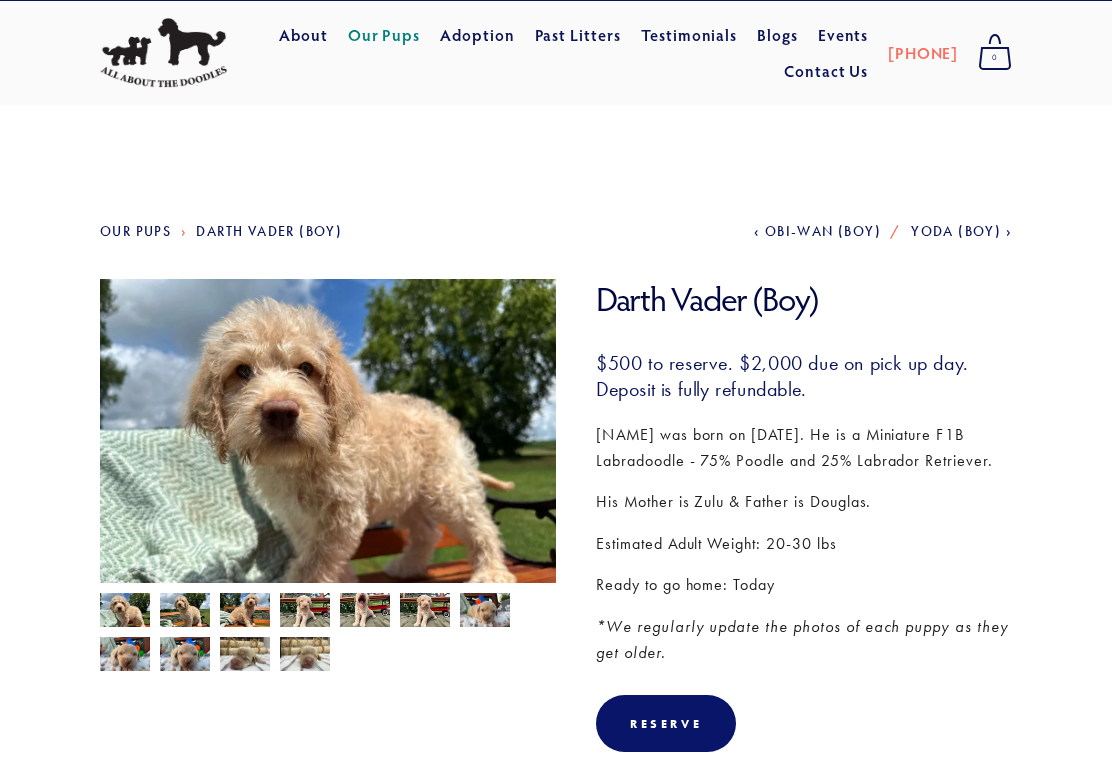 scroll, scrollTop: 1, scrollLeft: 0, axis: vertical 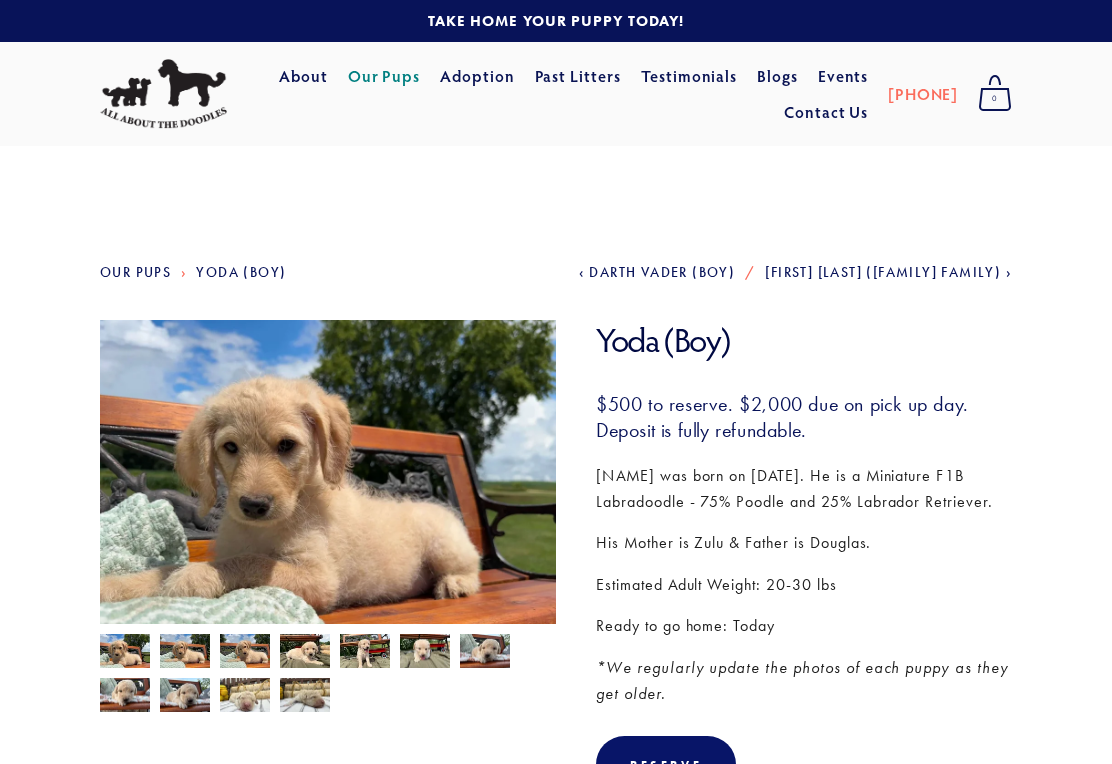 click at bounding box center [125, 653] 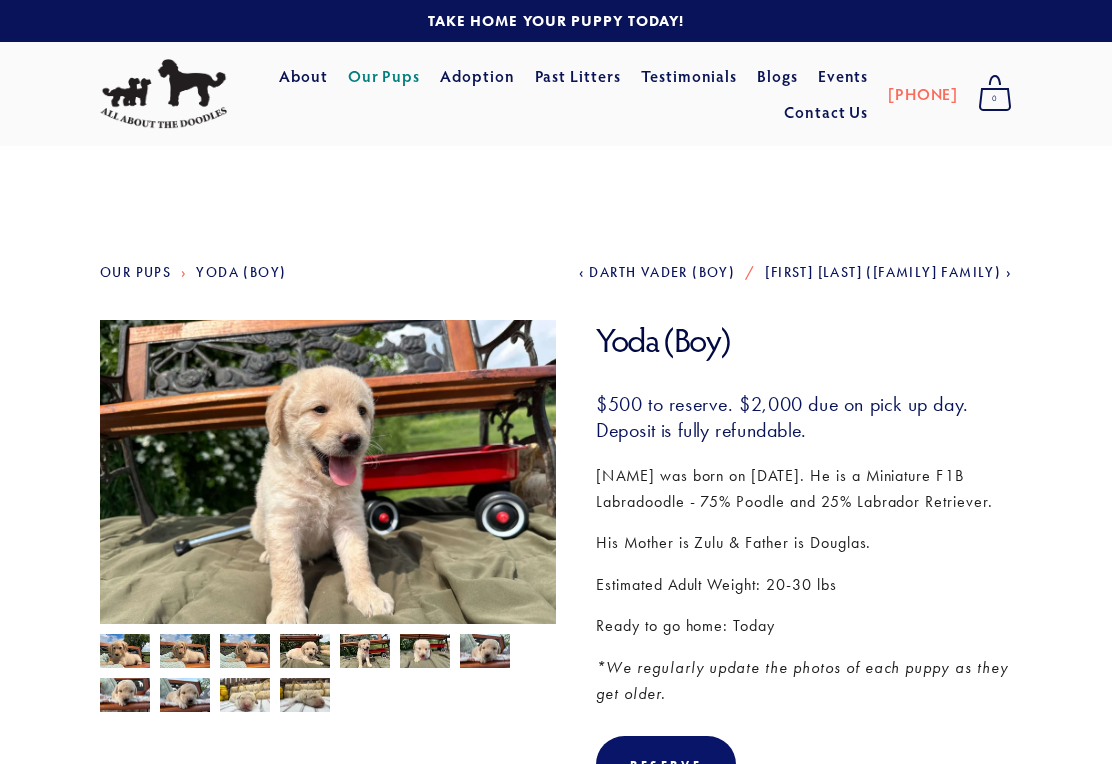 click at bounding box center (125, 653) 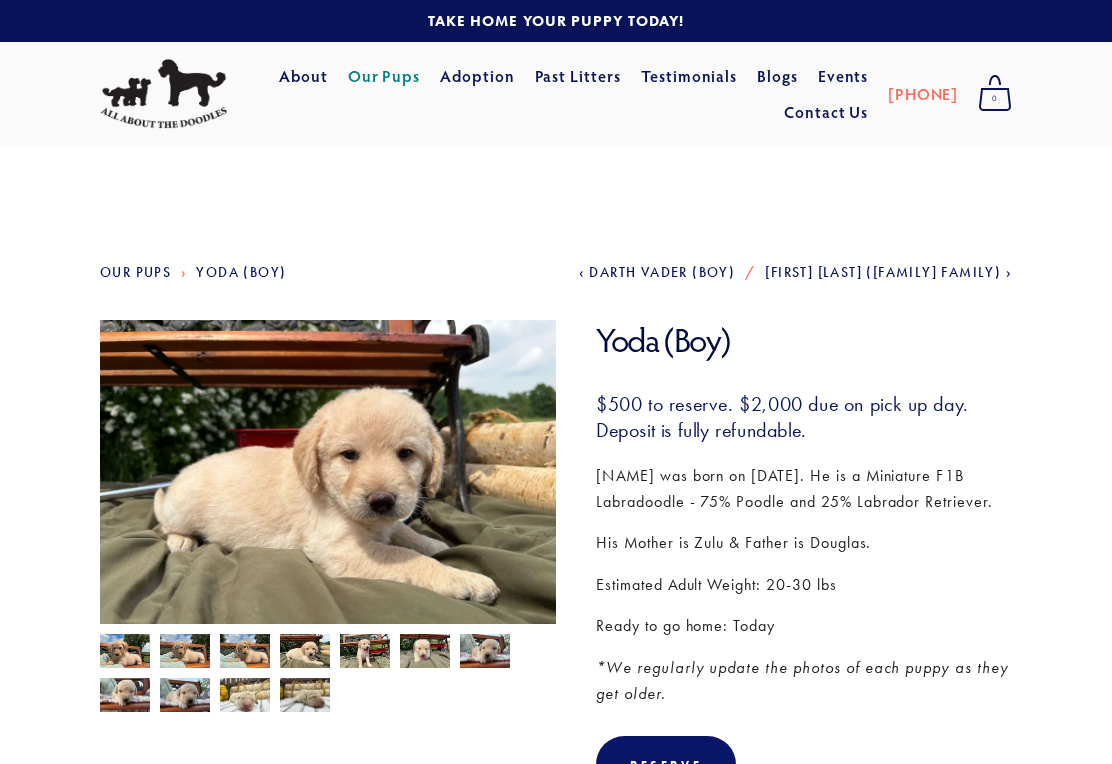 click at bounding box center [125, 653] 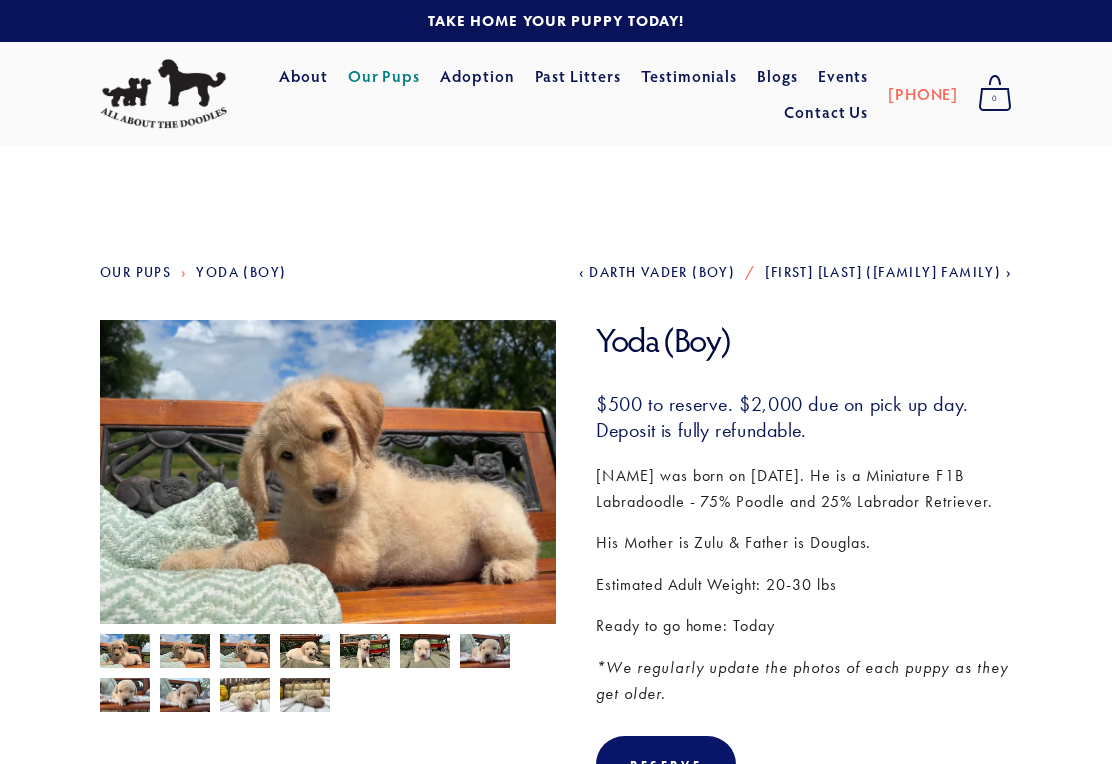 click at bounding box center (125, 653) 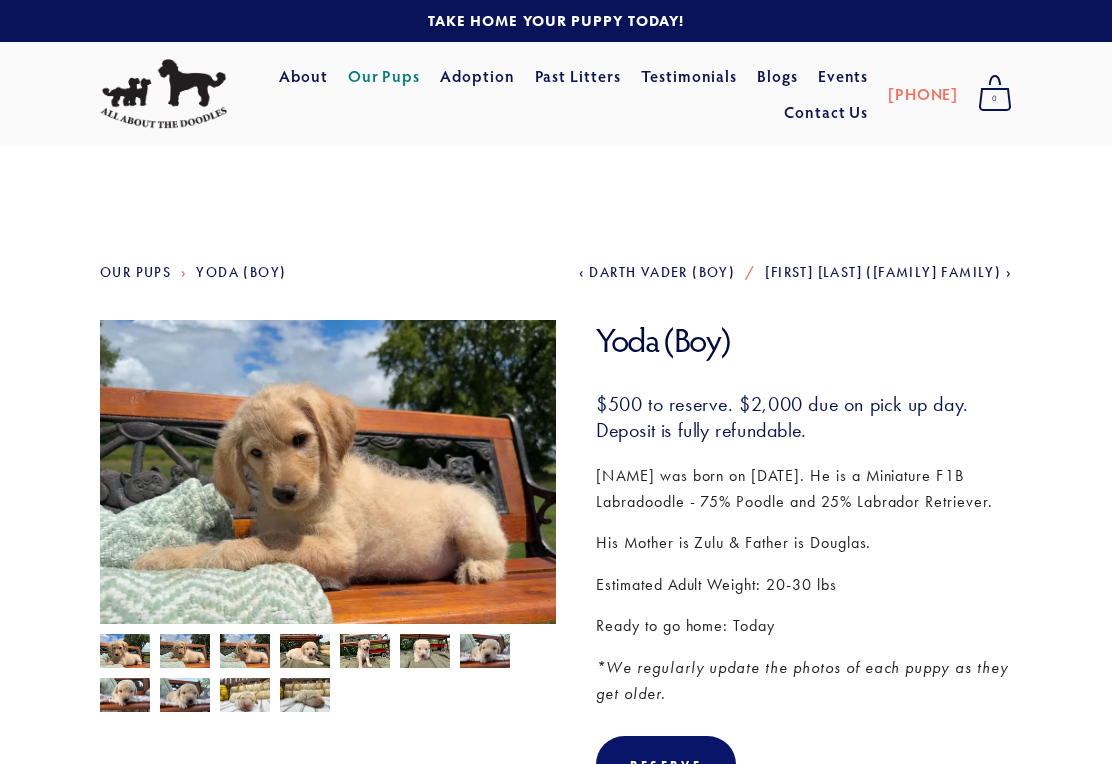 click at bounding box center (125, 653) 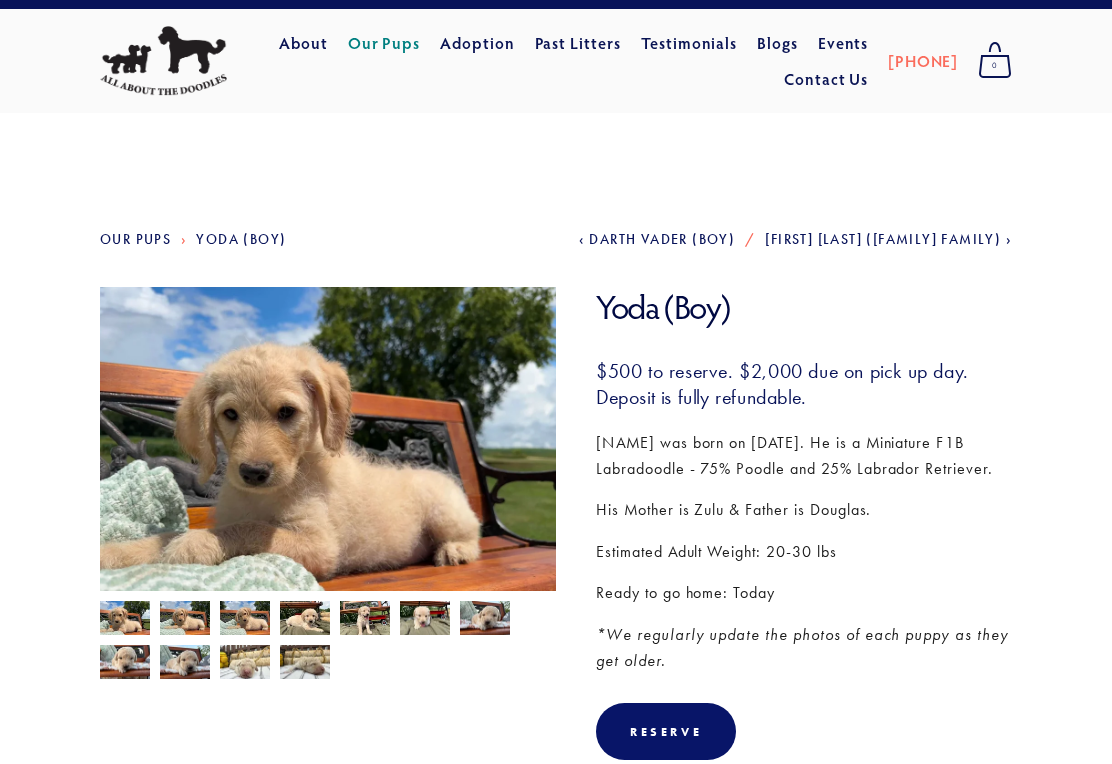 scroll, scrollTop: 0, scrollLeft: 0, axis: both 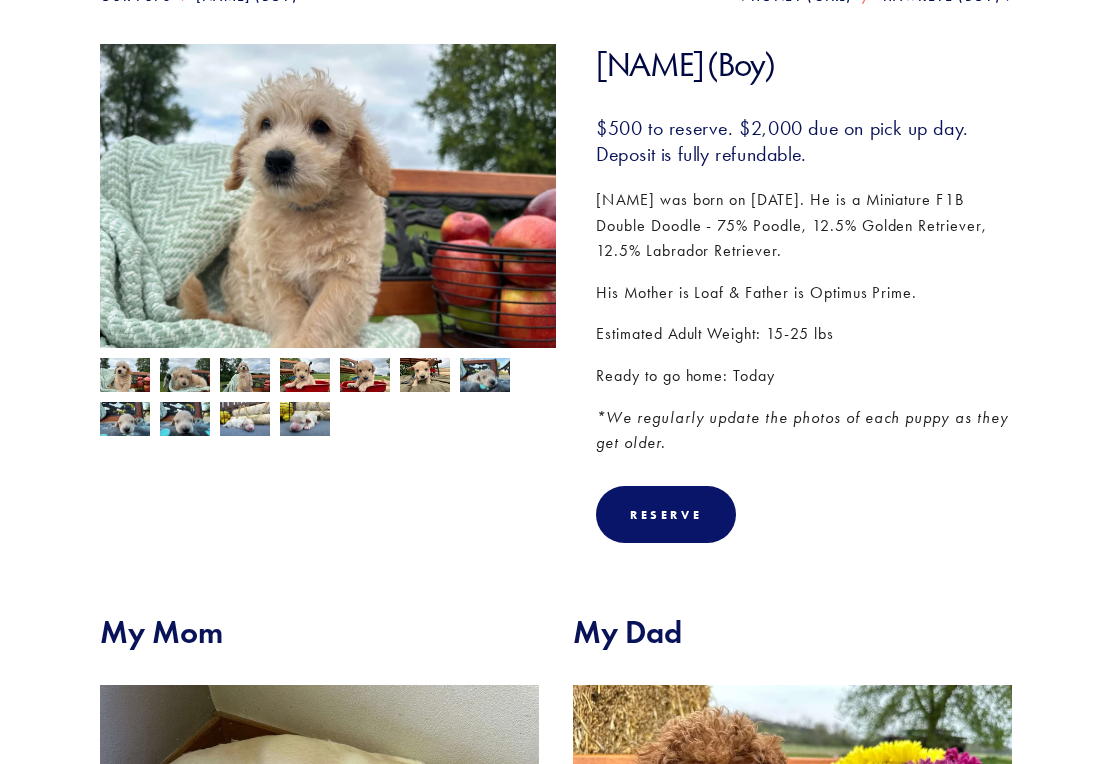 click at bounding box center [125, 378] 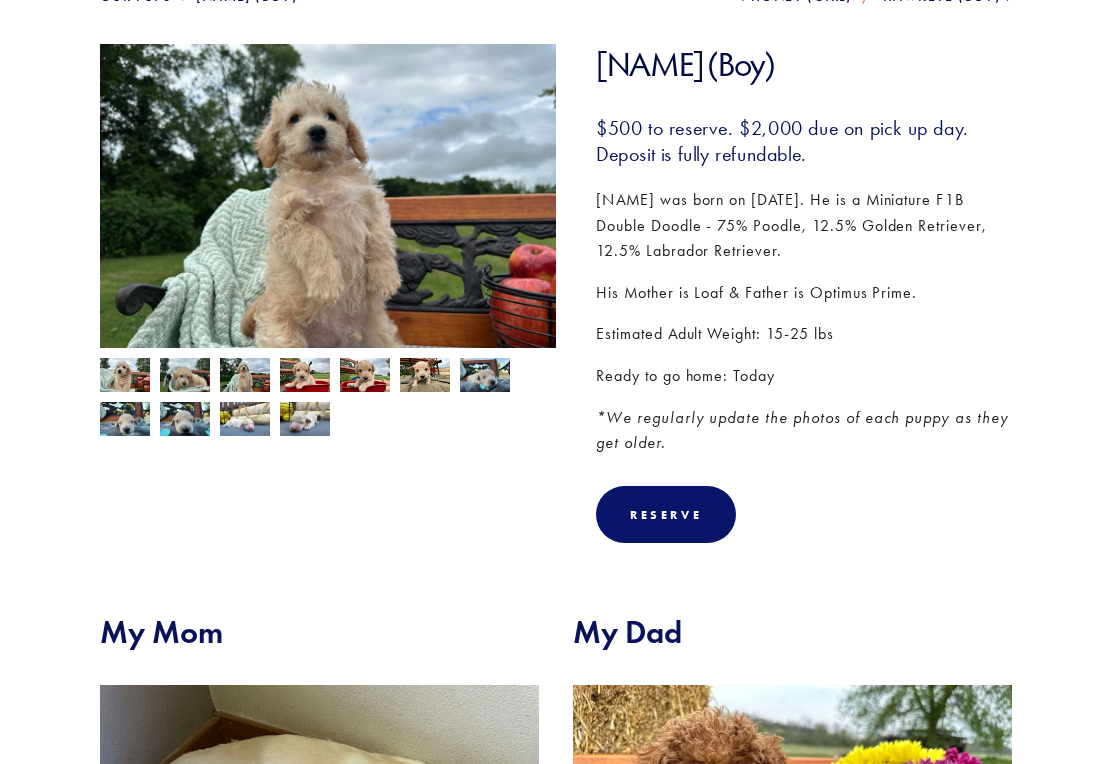 scroll, scrollTop: 276, scrollLeft: 0, axis: vertical 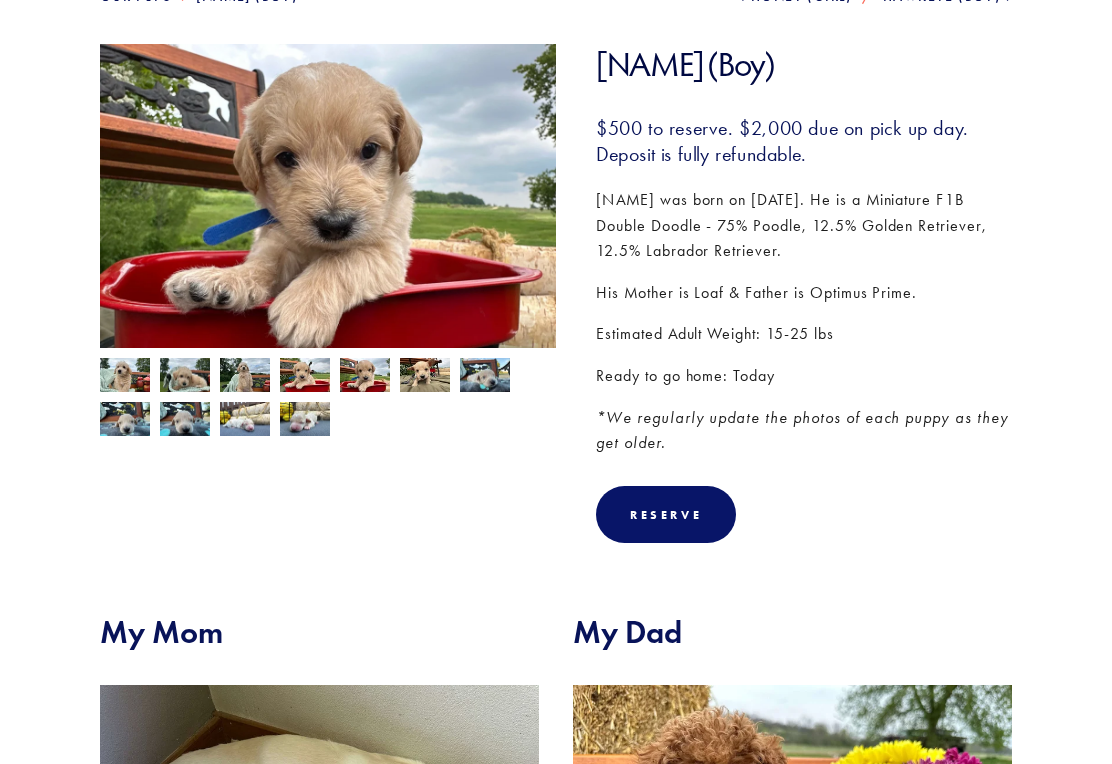 click at bounding box center [125, 377] 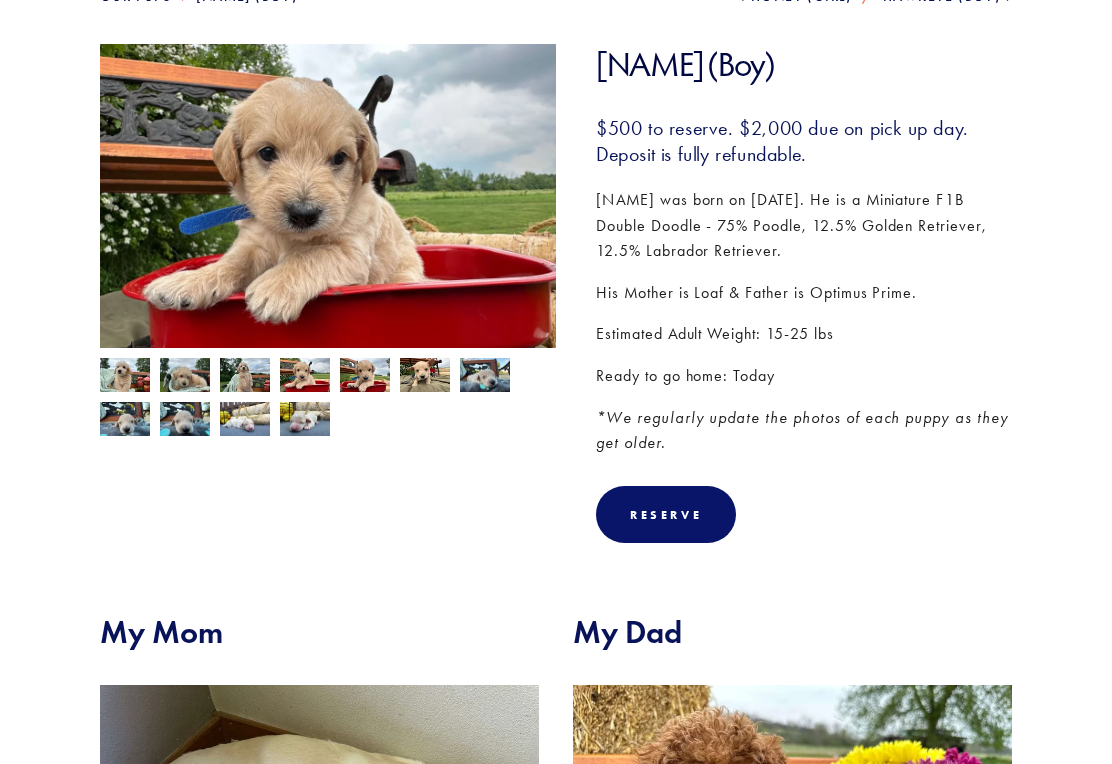 click at bounding box center [125, 377] 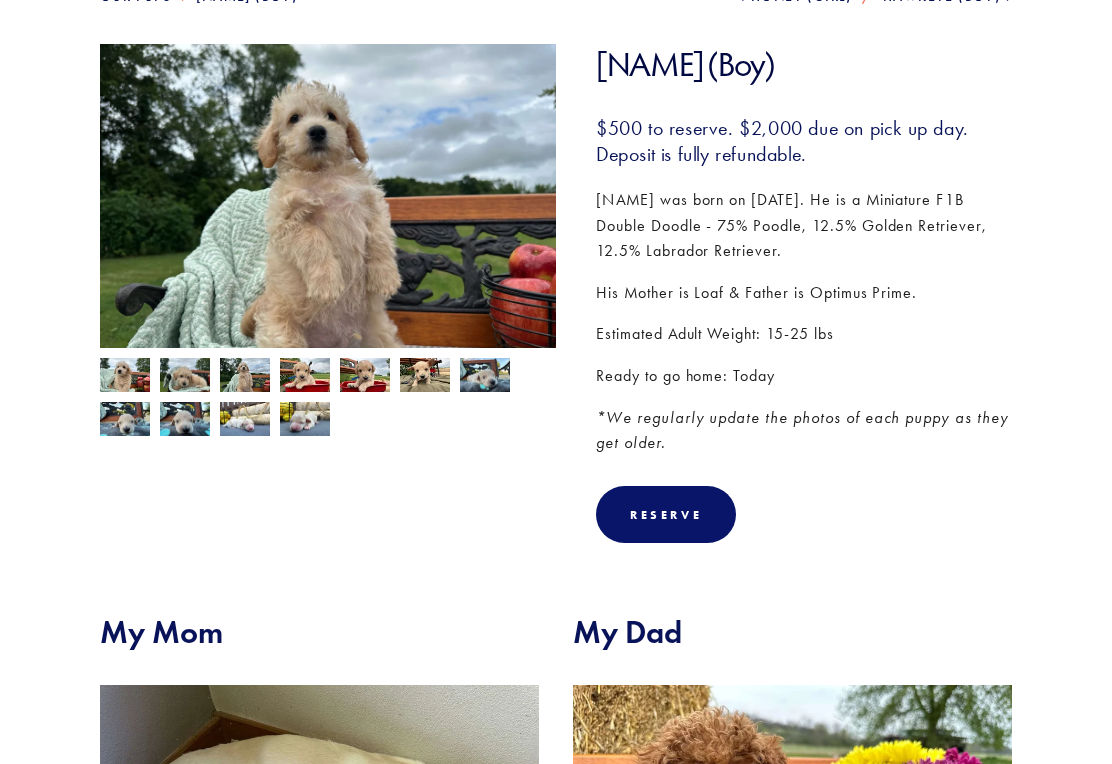 click at bounding box center [125, 377] 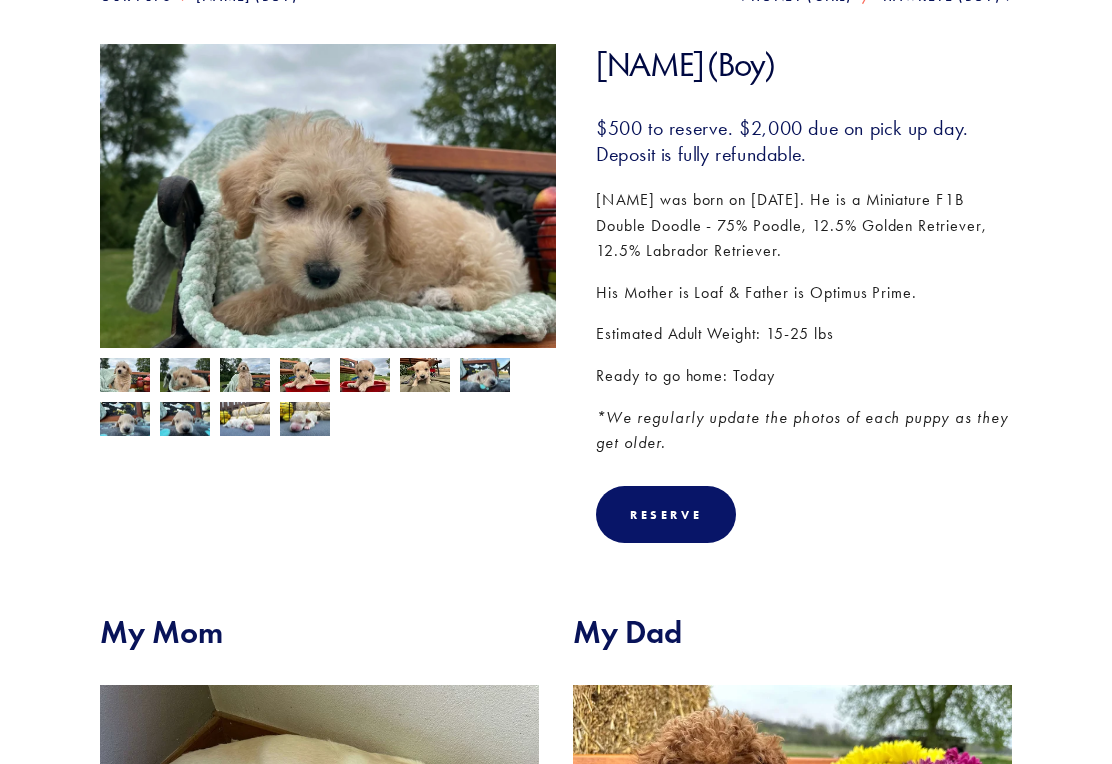 click at bounding box center [125, 377] 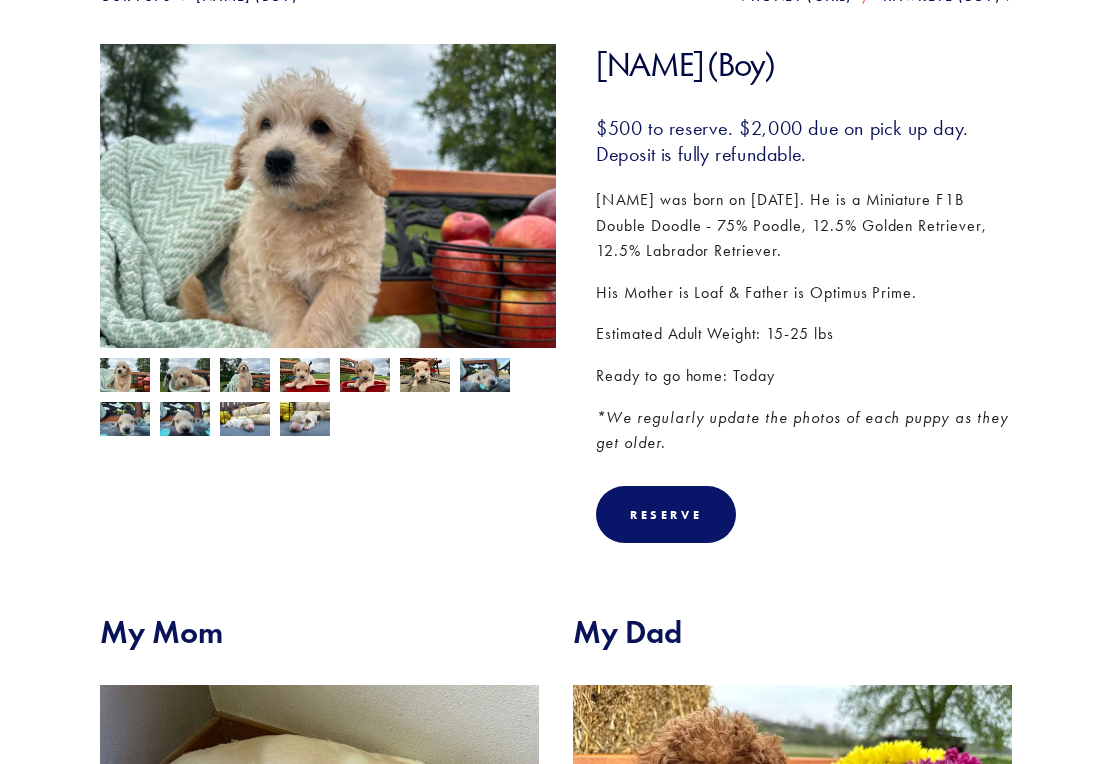 click at bounding box center (125, 377) 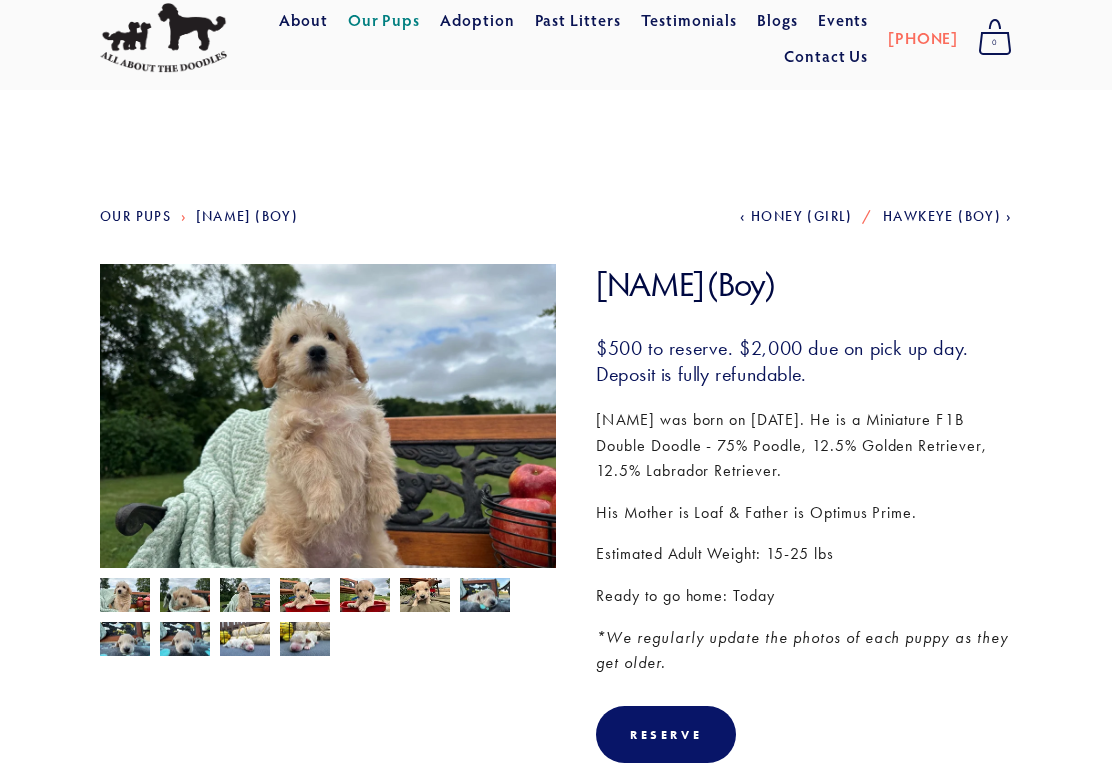 scroll, scrollTop: 0, scrollLeft: 0, axis: both 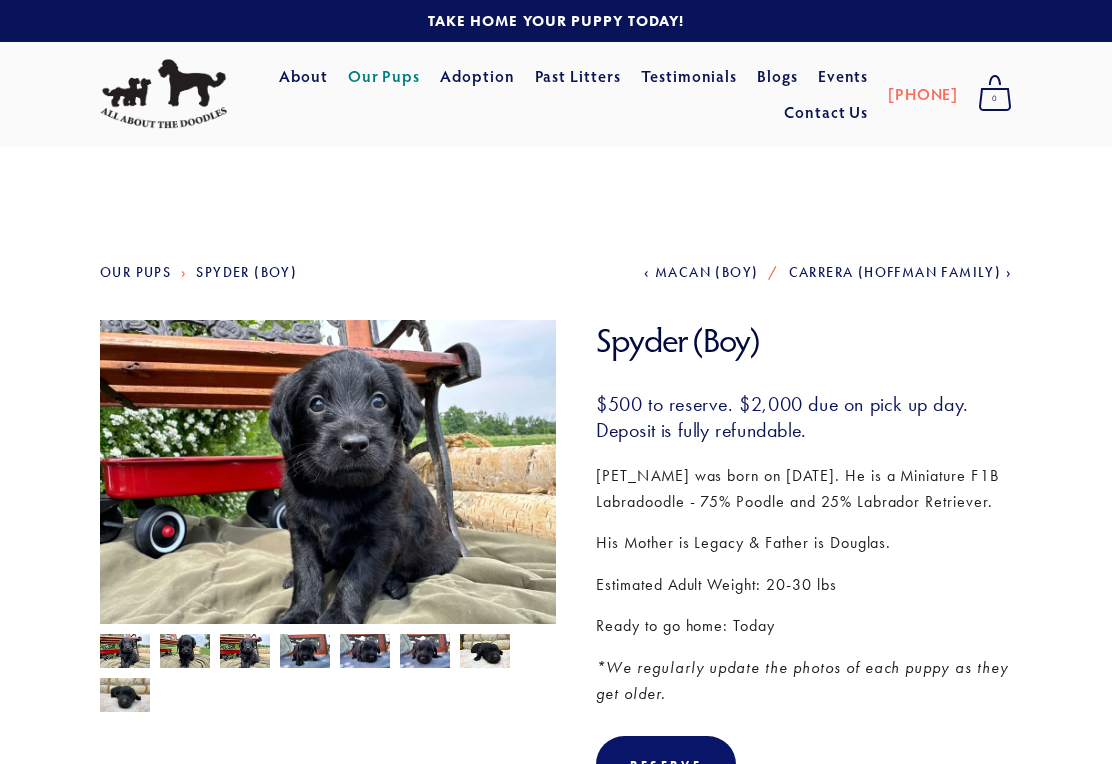 click at bounding box center [125, 653] 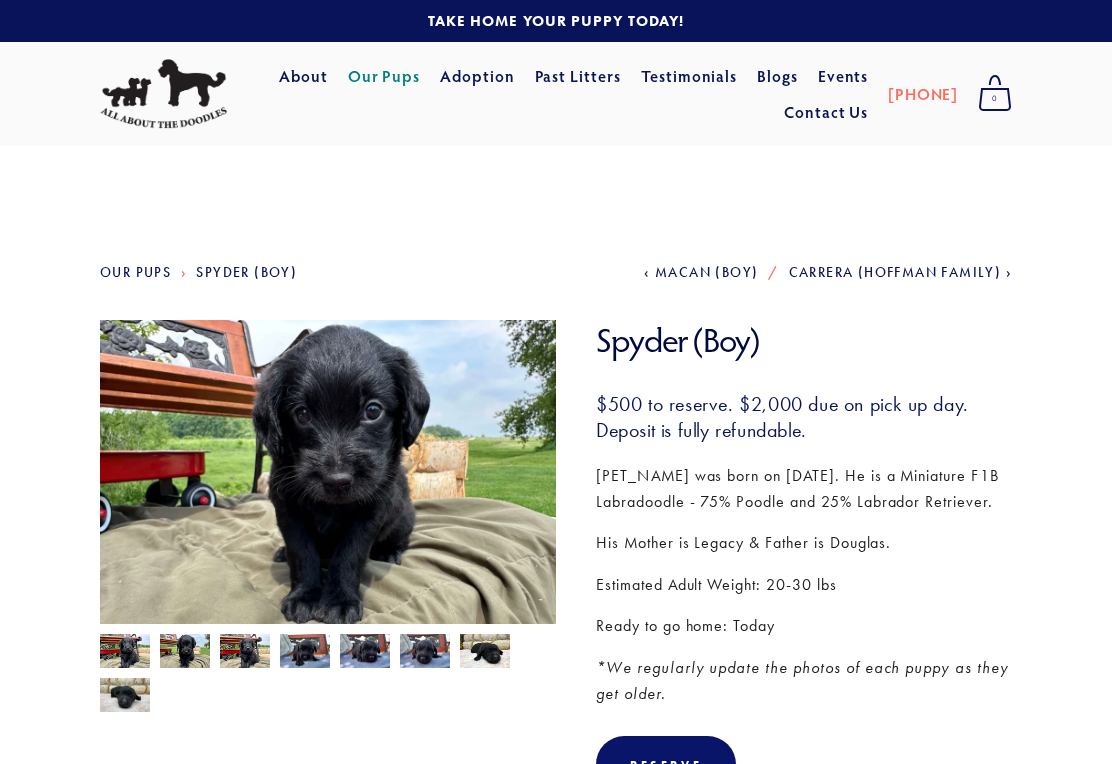 click at bounding box center [125, 653] 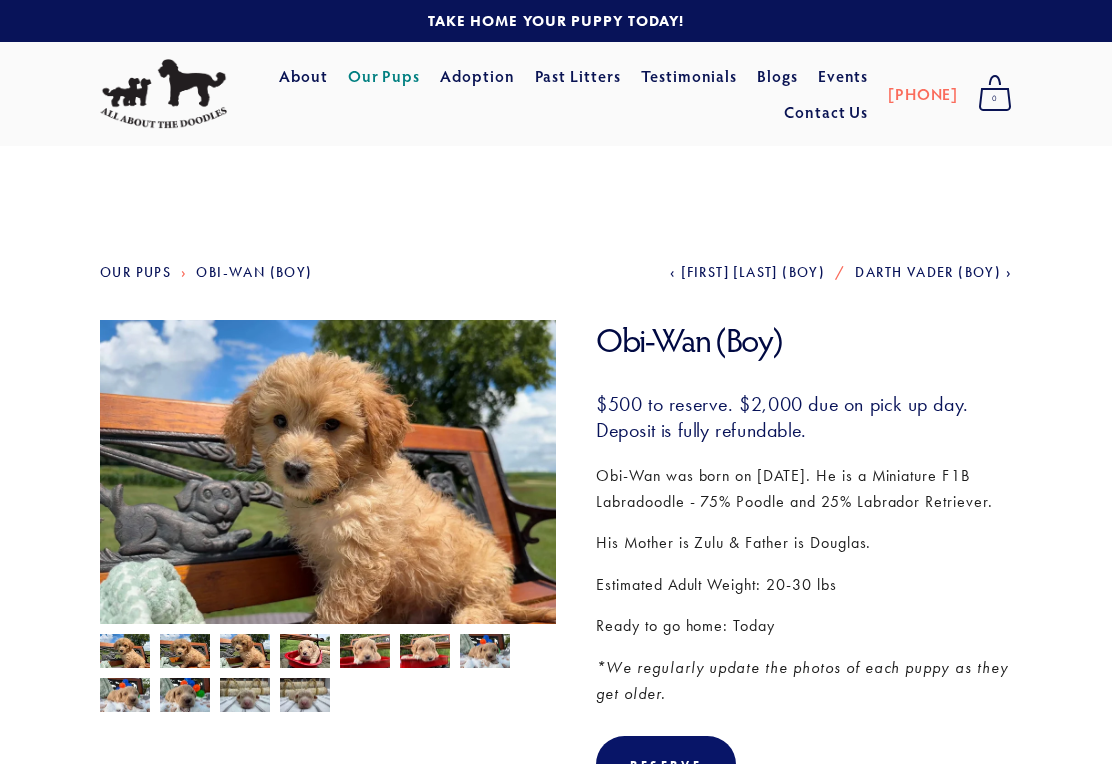 scroll, scrollTop: 0, scrollLeft: 0, axis: both 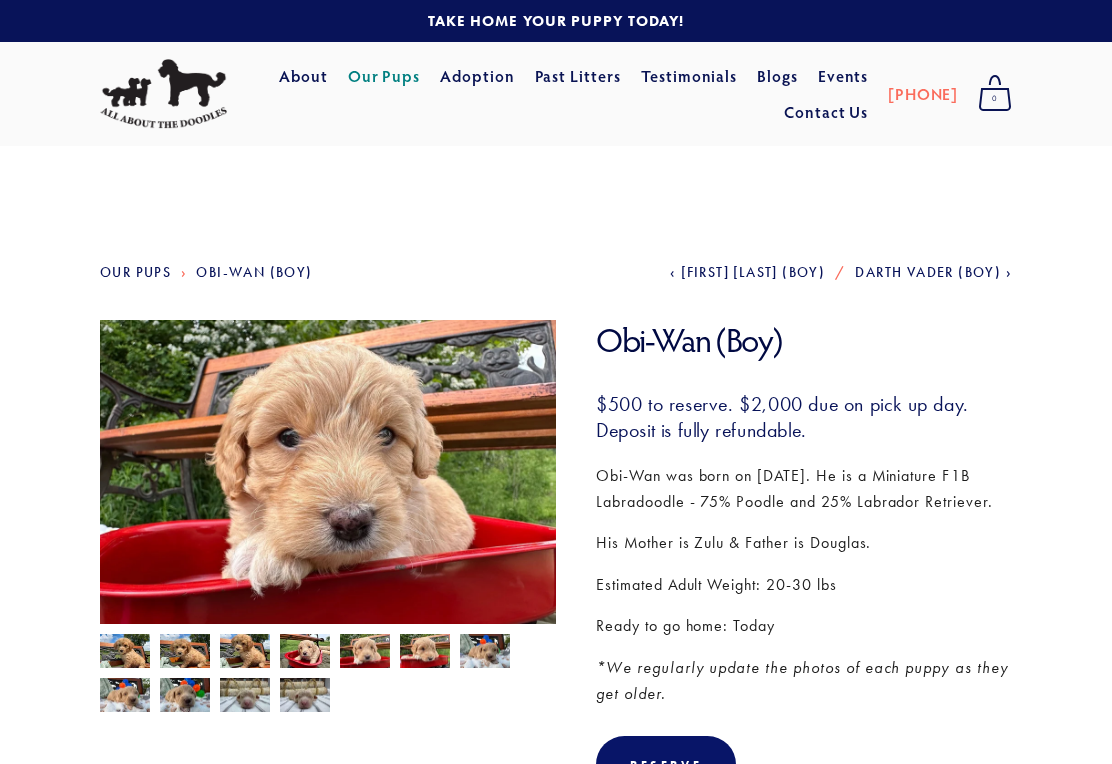 click at bounding box center (125, 653) 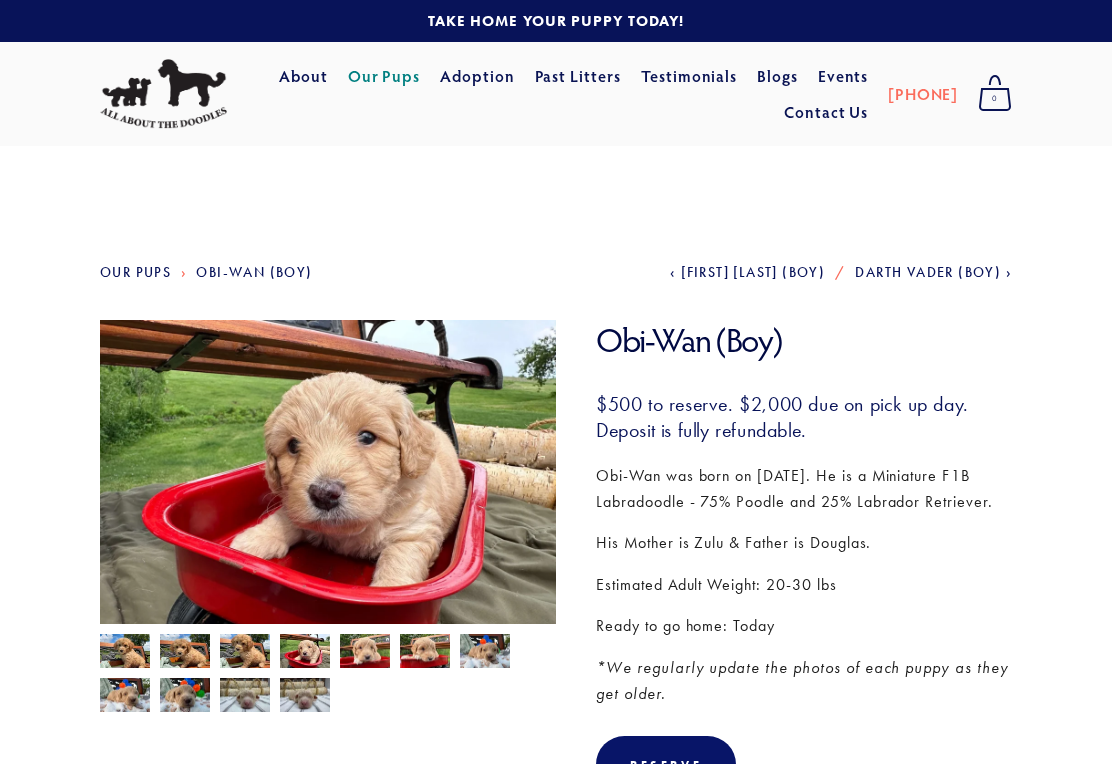 click at bounding box center [125, 653] 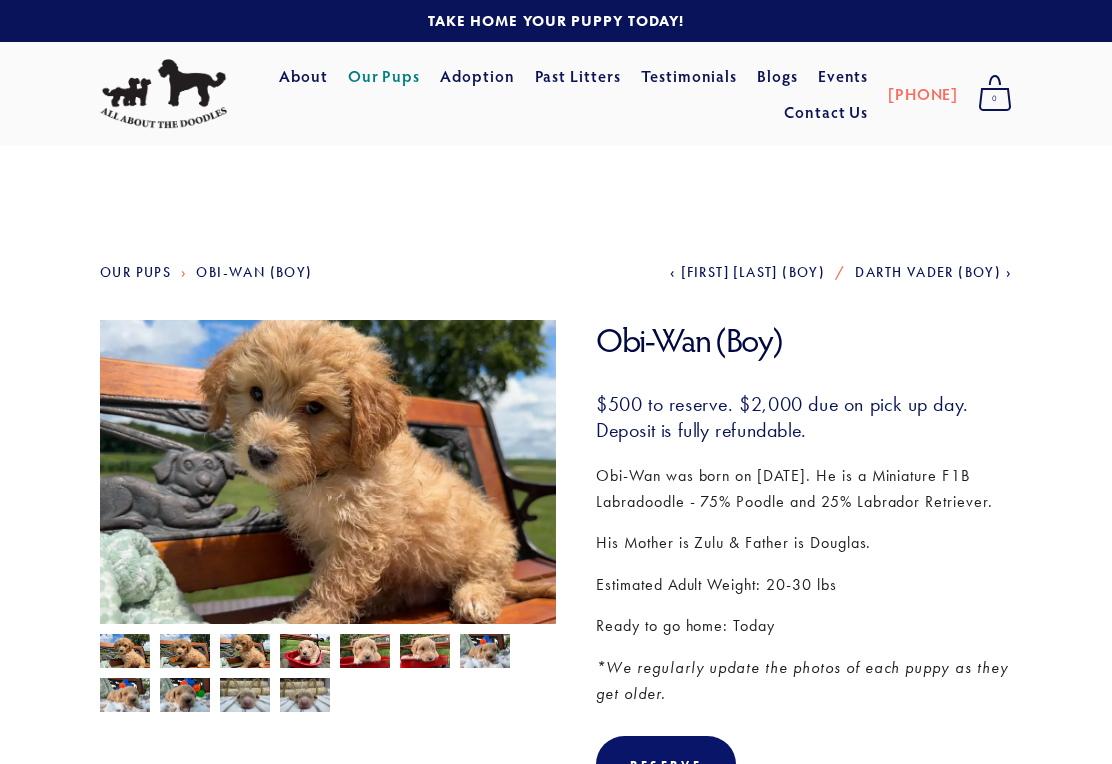 click at bounding box center (125, 653) 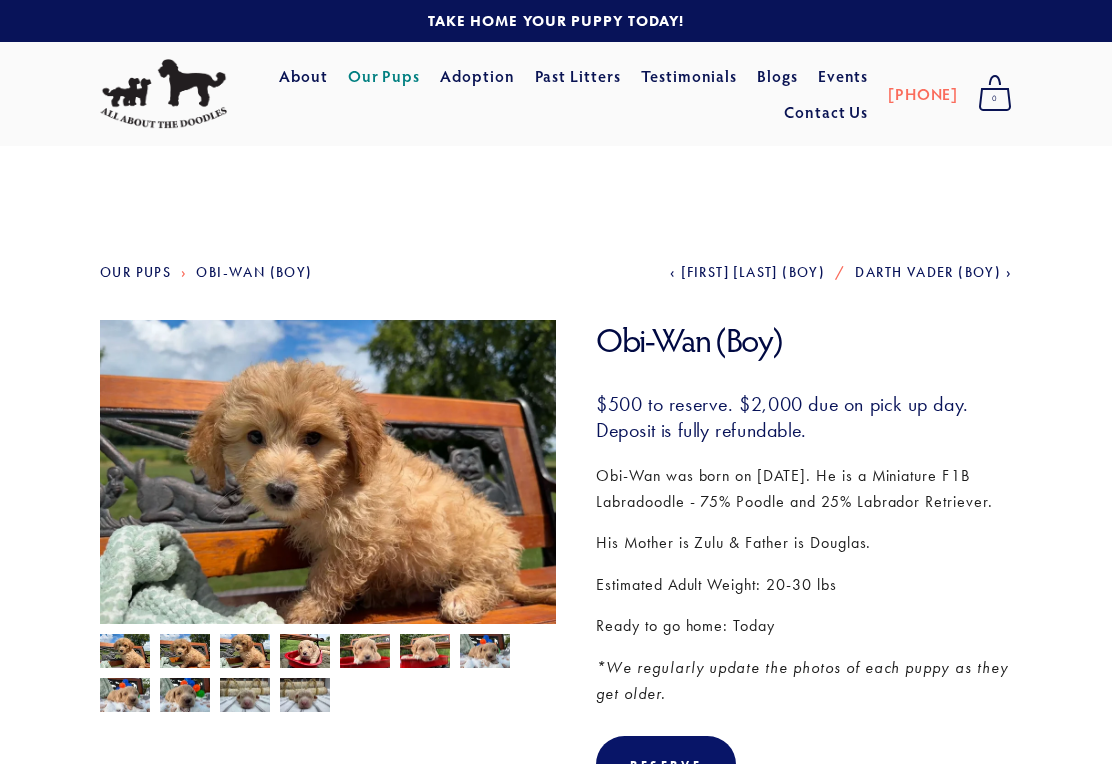 click at bounding box center [125, 653] 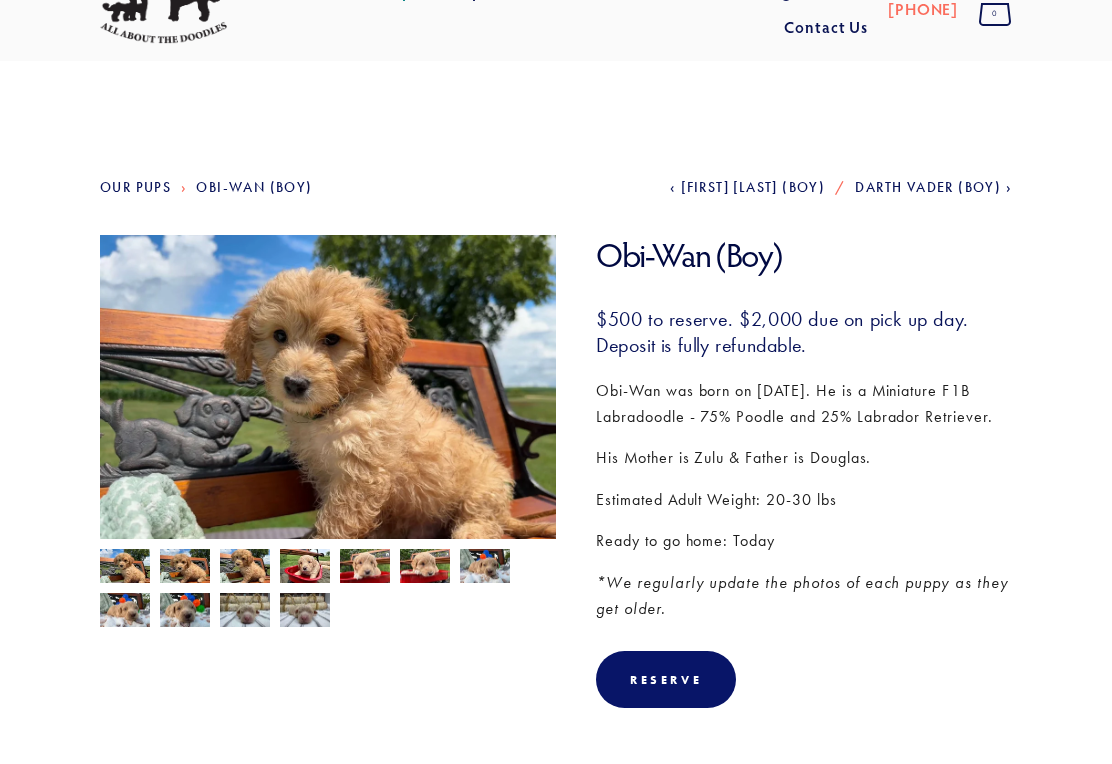 scroll, scrollTop: 0, scrollLeft: 0, axis: both 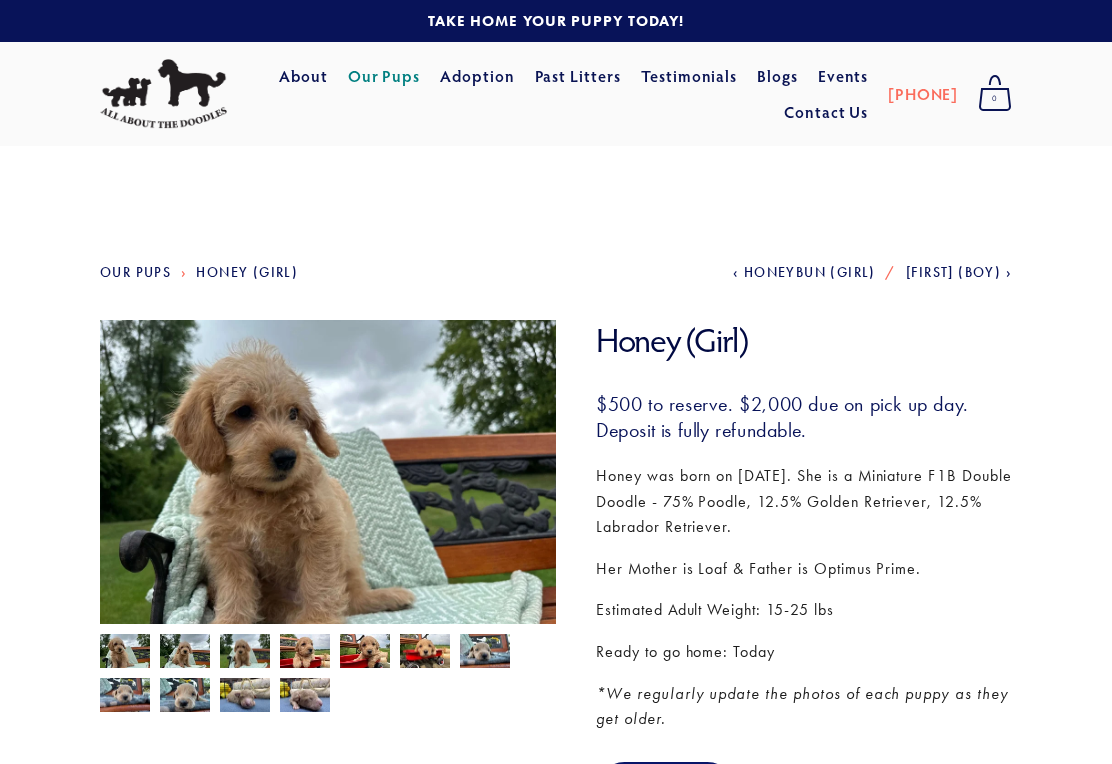click at bounding box center (125, 653) 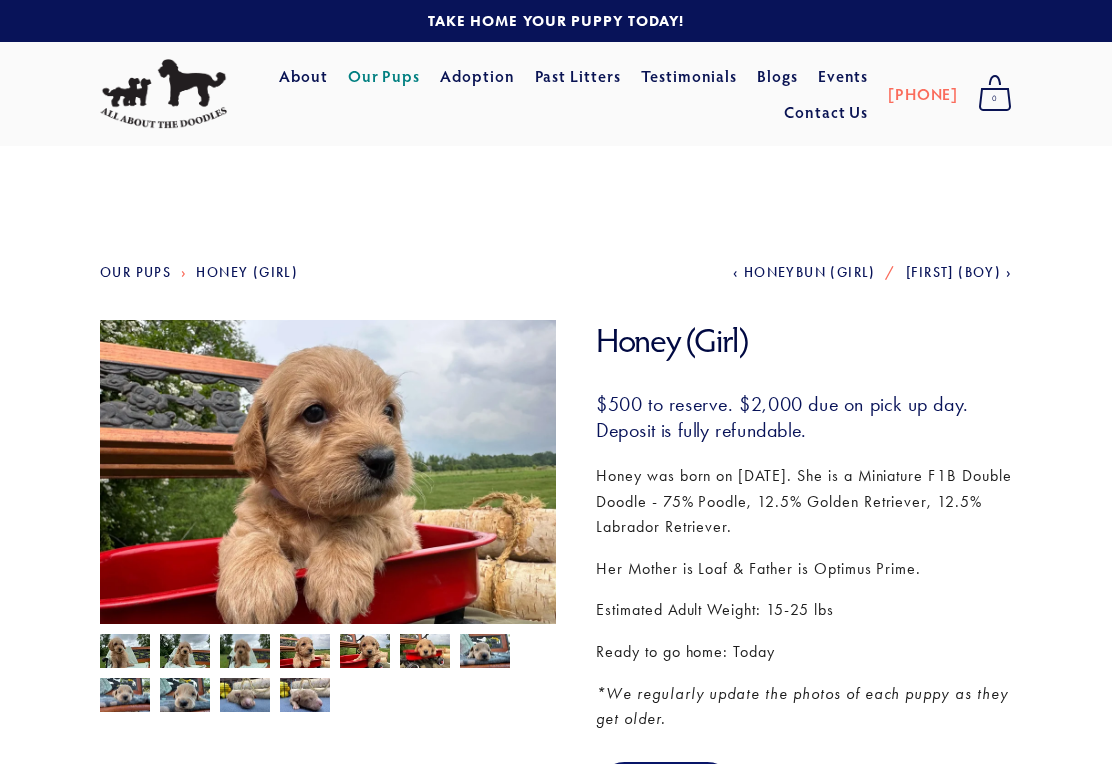 click at bounding box center (125, 653) 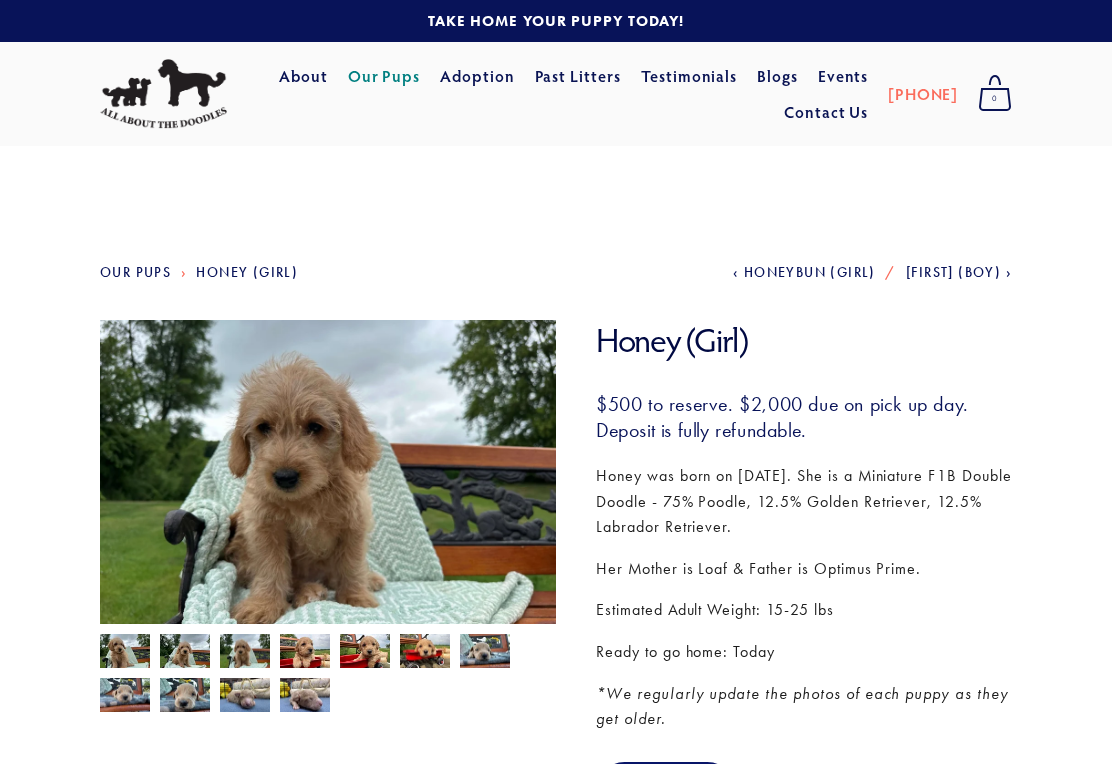 click at bounding box center [125, 653] 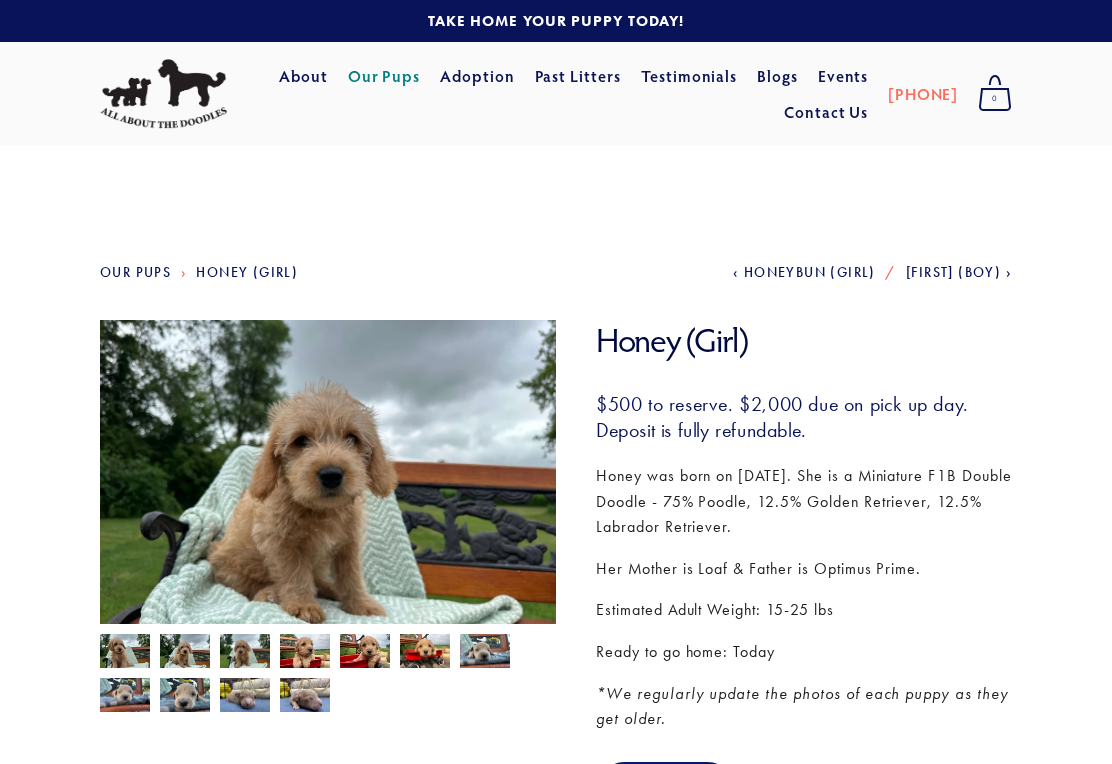 click at bounding box center [125, 653] 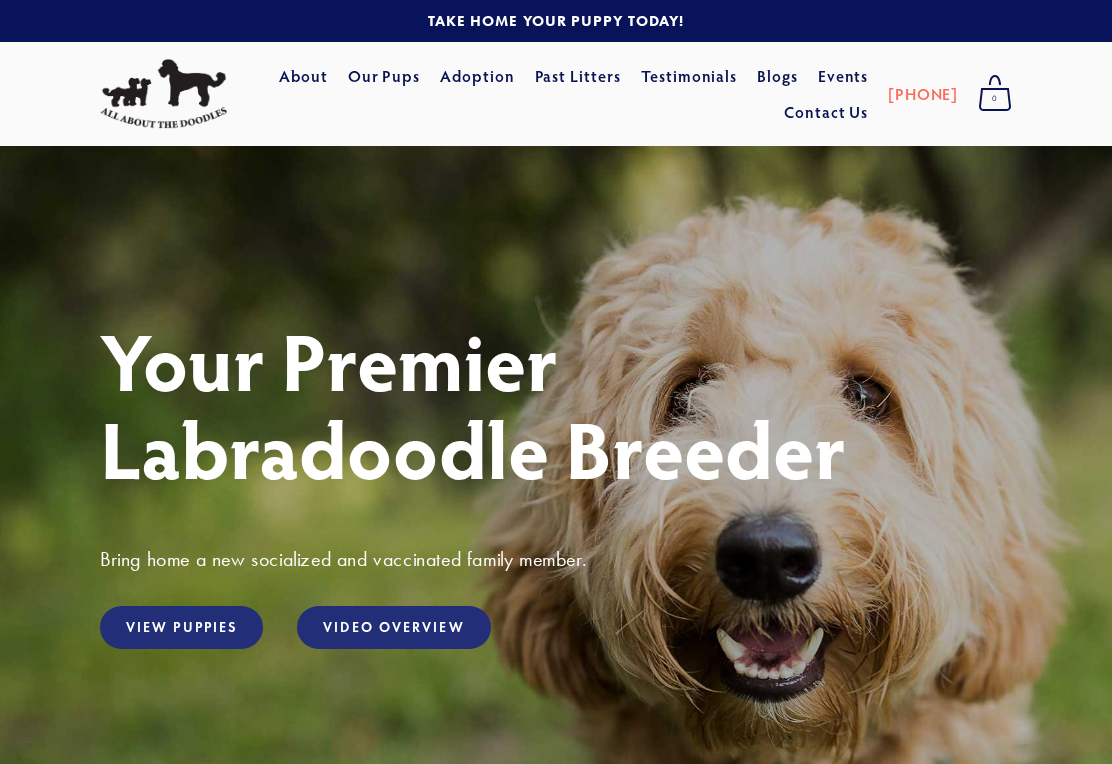 scroll, scrollTop: 0, scrollLeft: 0, axis: both 